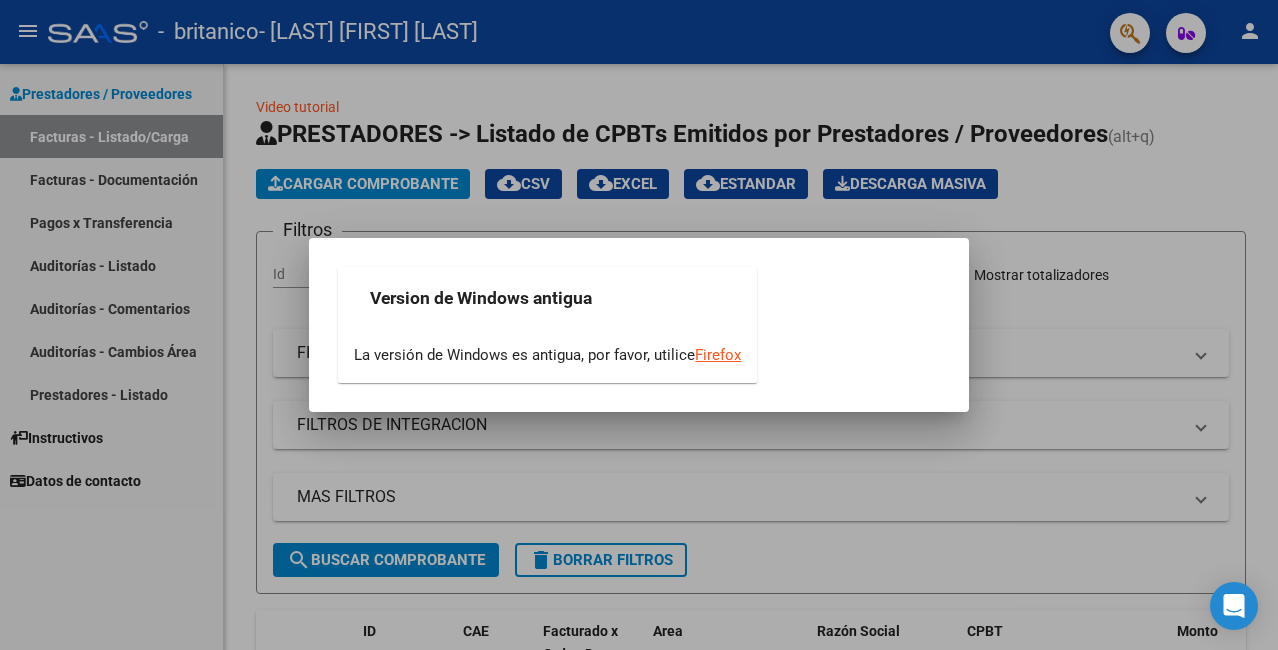 scroll, scrollTop: 0, scrollLeft: 0, axis: both 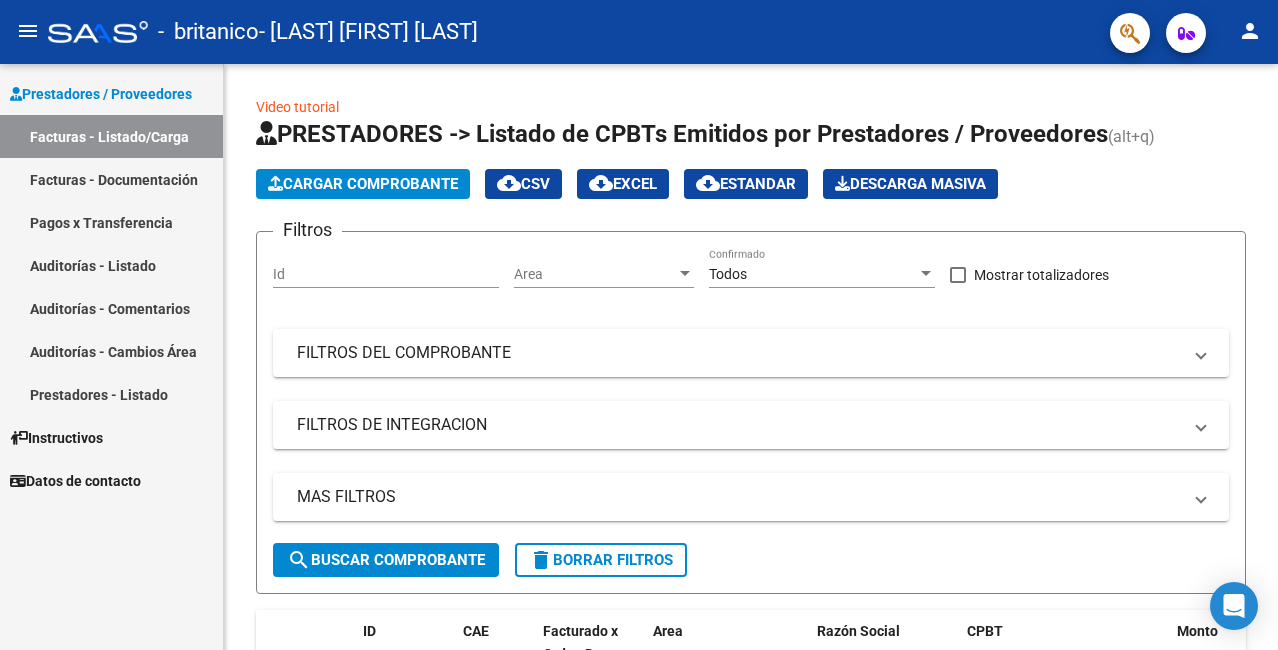click on "Facturas - Documentación" at bounding box center (111, 179) 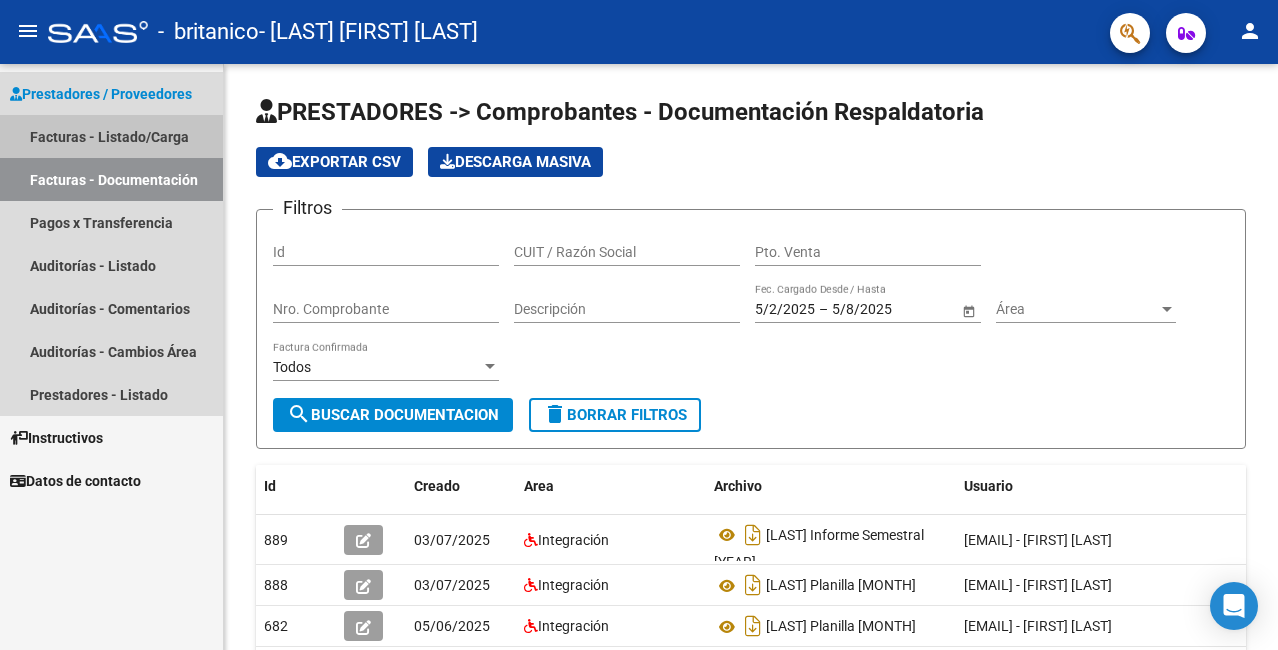 click on "Facturas - Listado/Carga" at bounding box center (111, 136) 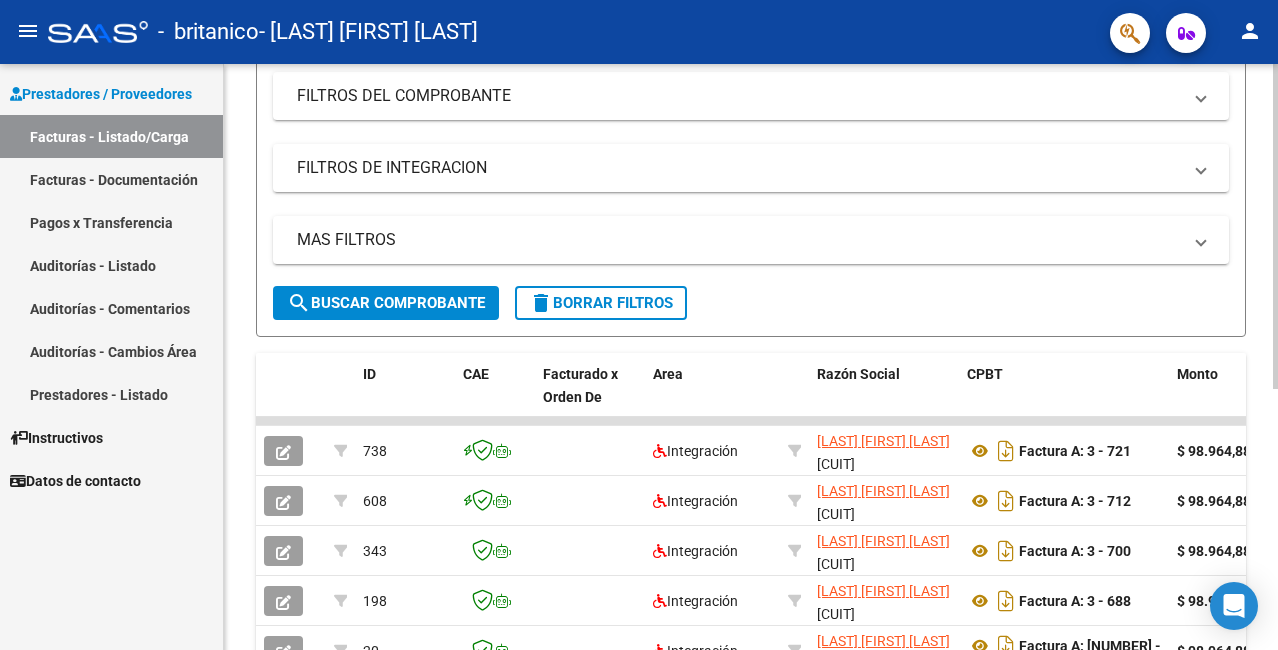 scroll, scrollTop: 266, scrollLeft: 0, axis: vertical 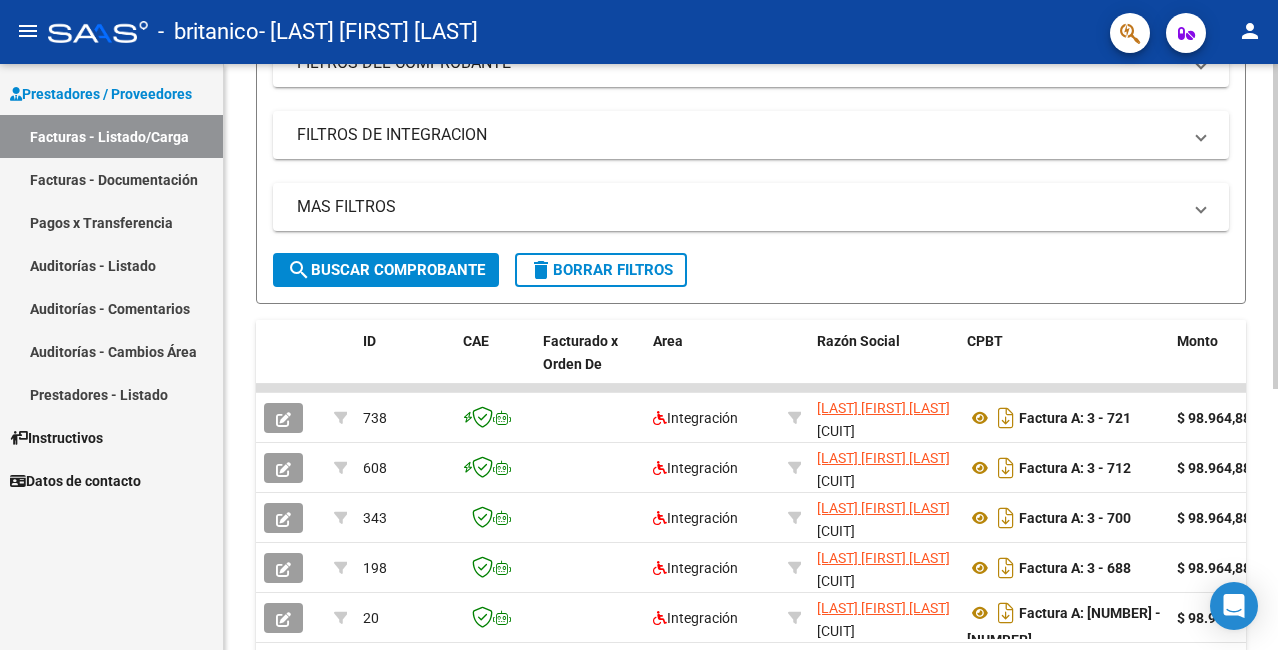 click on "menu -  britanico  - [LAST] [FIRST] person   Prestadores / Proveedores Facturas - Listado/Carga Facturas - Documentación Pagos x Transferencia Auditorías - Listado Auditorías - Comentarios Auditorías - Cambios Área Prestadores - Listado   Instructivos   Datos de contacto  Video tutorial  PRESTADORES -> Listado de CPBTs Emitidos por Prestadores / Proveedores (alt+q)   Cargar Comprobante
cloud_download  CSV  cloud_download  EXCEL  cloud_download  Estandar   Descarga Masiva
Filtros Id Area Area Todos Confirmado   Mostrar totalizadores  FILTROS DEL COMPROBANTE  Comprobante Tipo Comprobante Tipo Start date – End date Fec. Comprobante Desde / Hasta Días Emisión Desde(cant. días) Días Emisión Hasta(cant. días) CUIT / Razón Social Pto. Venta Nro. Comprobante Código SSS CAE Válido CAE Válido Todos Cargado Módulo Hosp. Todos Tiene facturacion Apócrifa Hospital Refes  FILTROS DE INTEGRACION  Período De Prestación Todos Rendido x SSS (dr_envio) Tipo de Registro Todos Op" at bounding box center (639, 325) 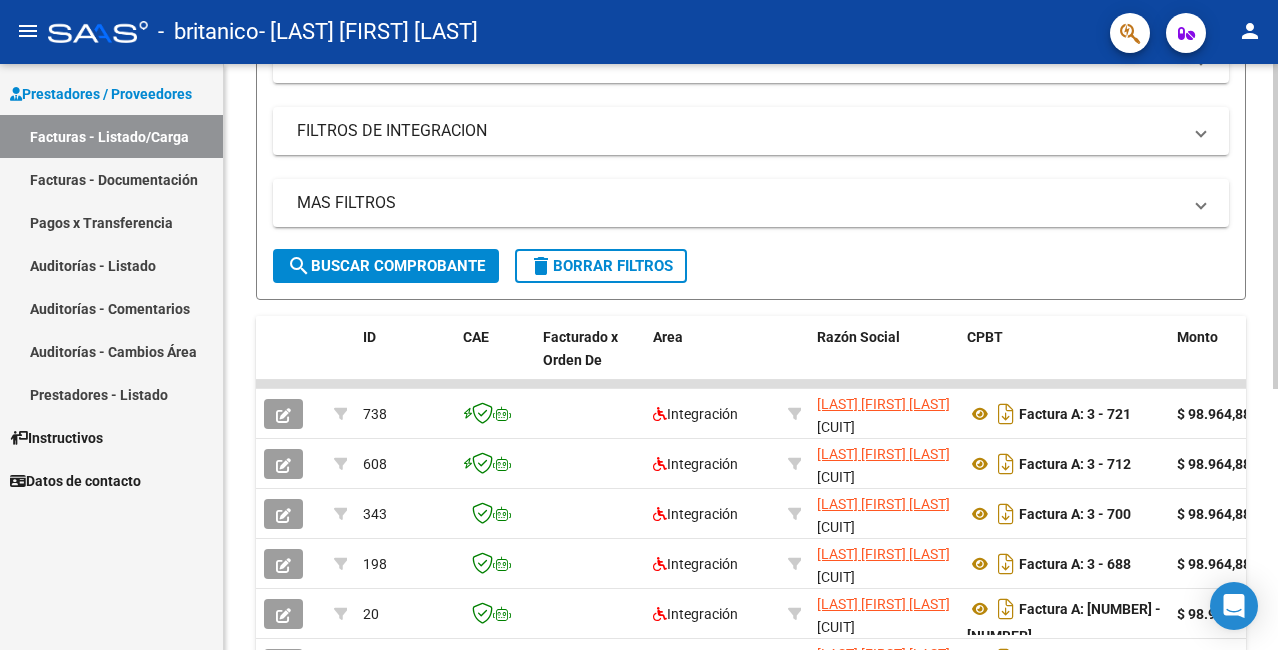 click 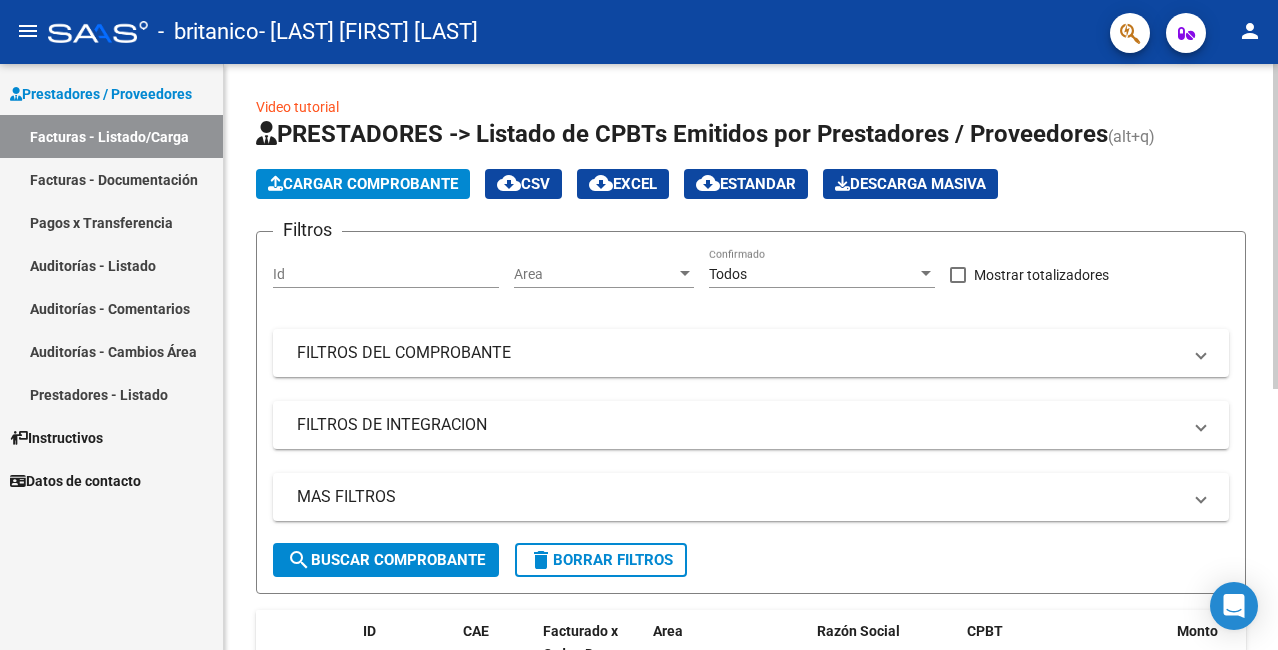click on "Cargar Comprobante" 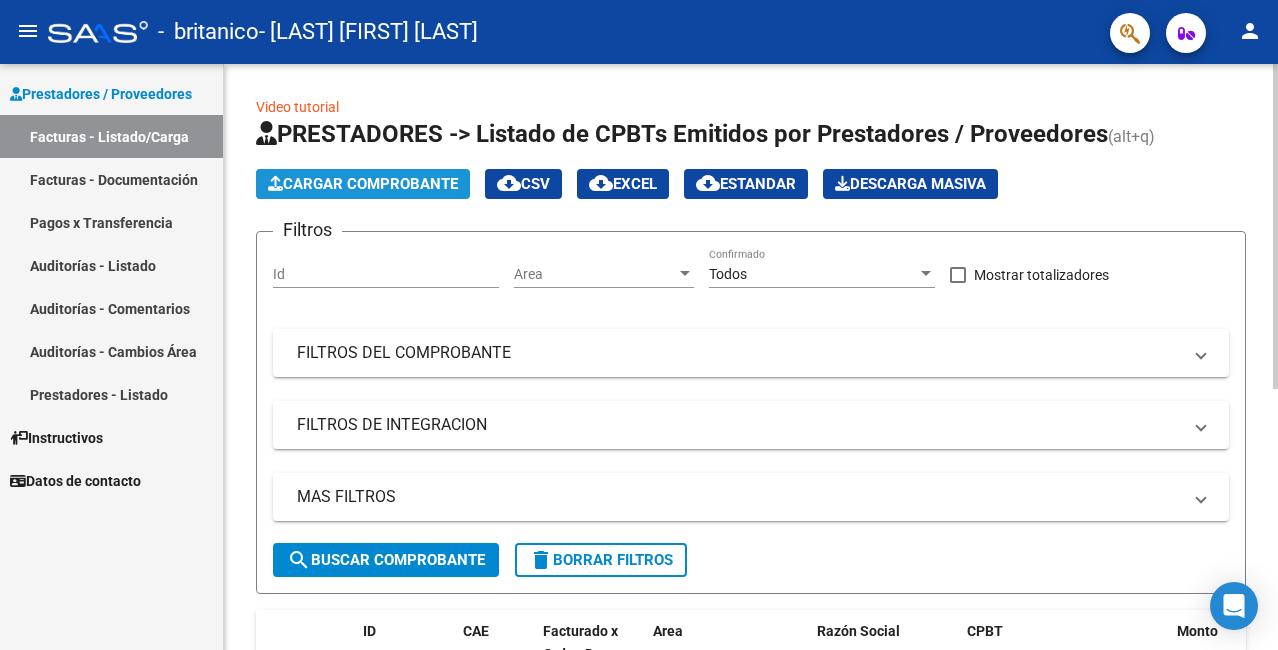 click on "Cargar Comprobante" 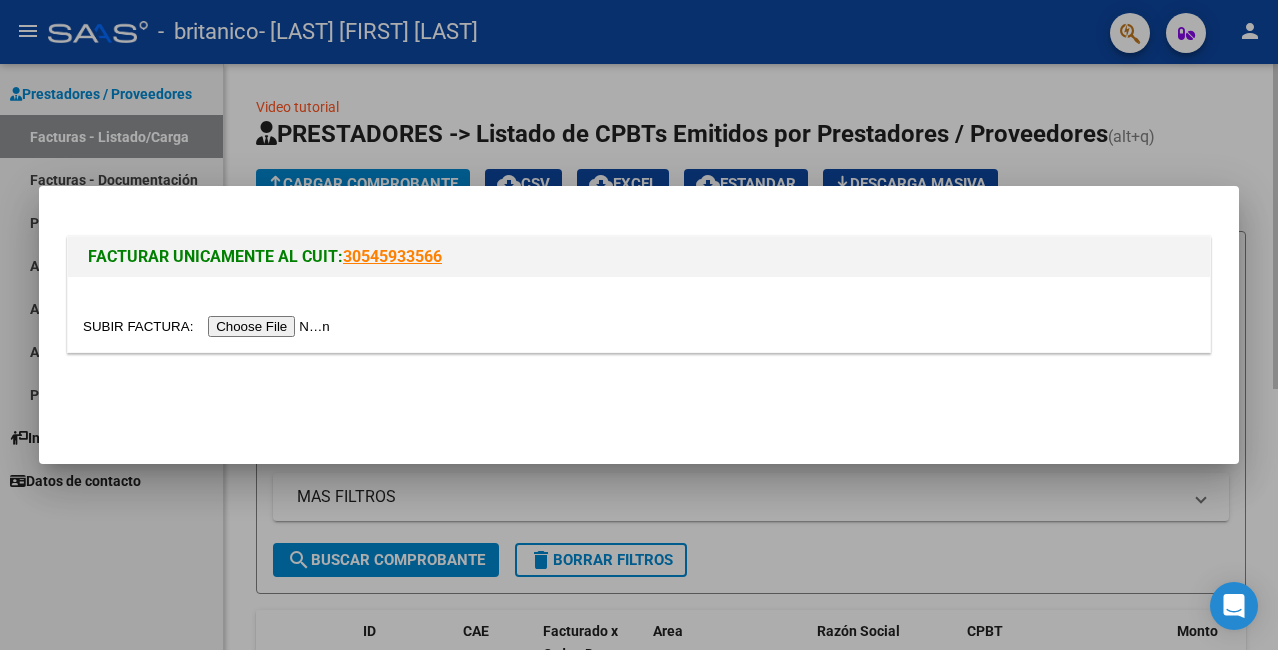 click at bounding box center (209, 326) 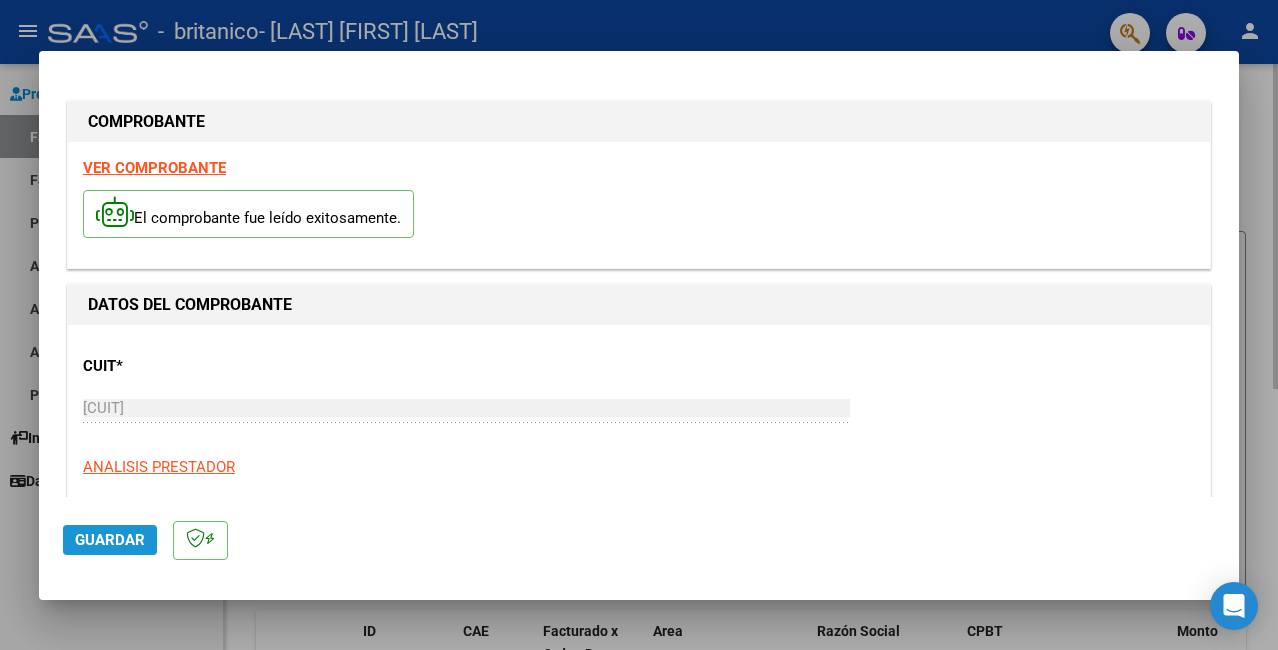 click on "Guardar" 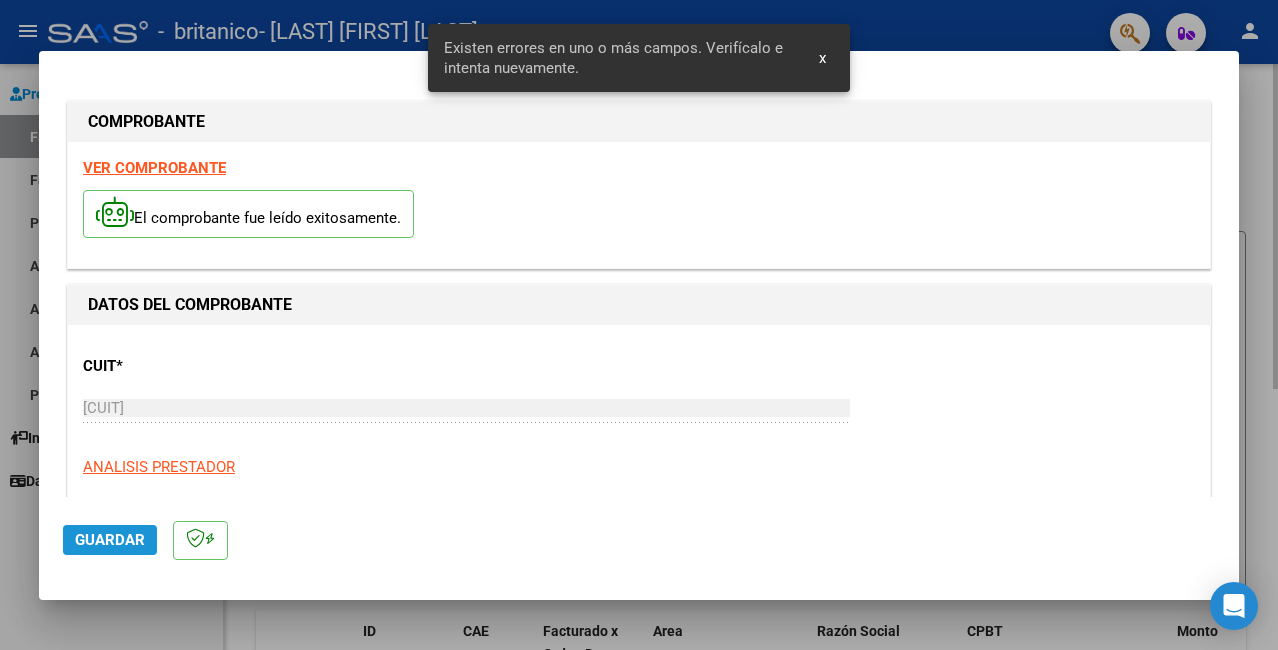 scroll, scrollTop: 448, scrollLeft: 0, axis: vertical 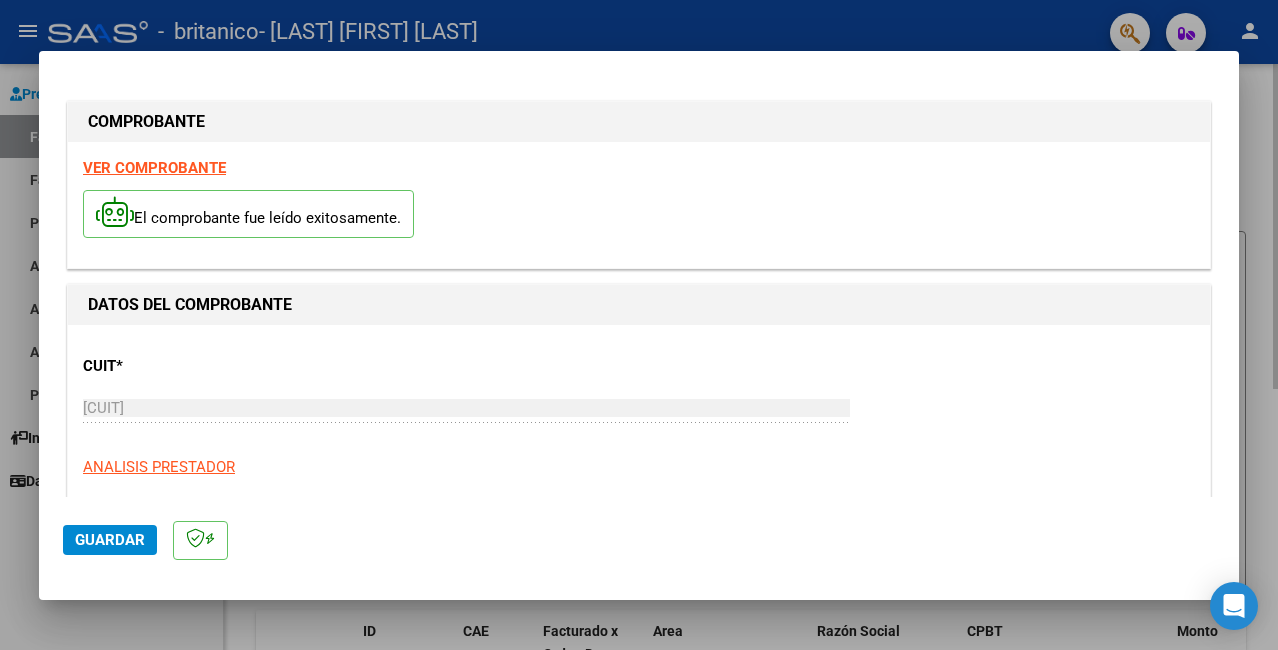 click on "DATOS DEL COMPROBANTE" at bounding box center [639, 305] 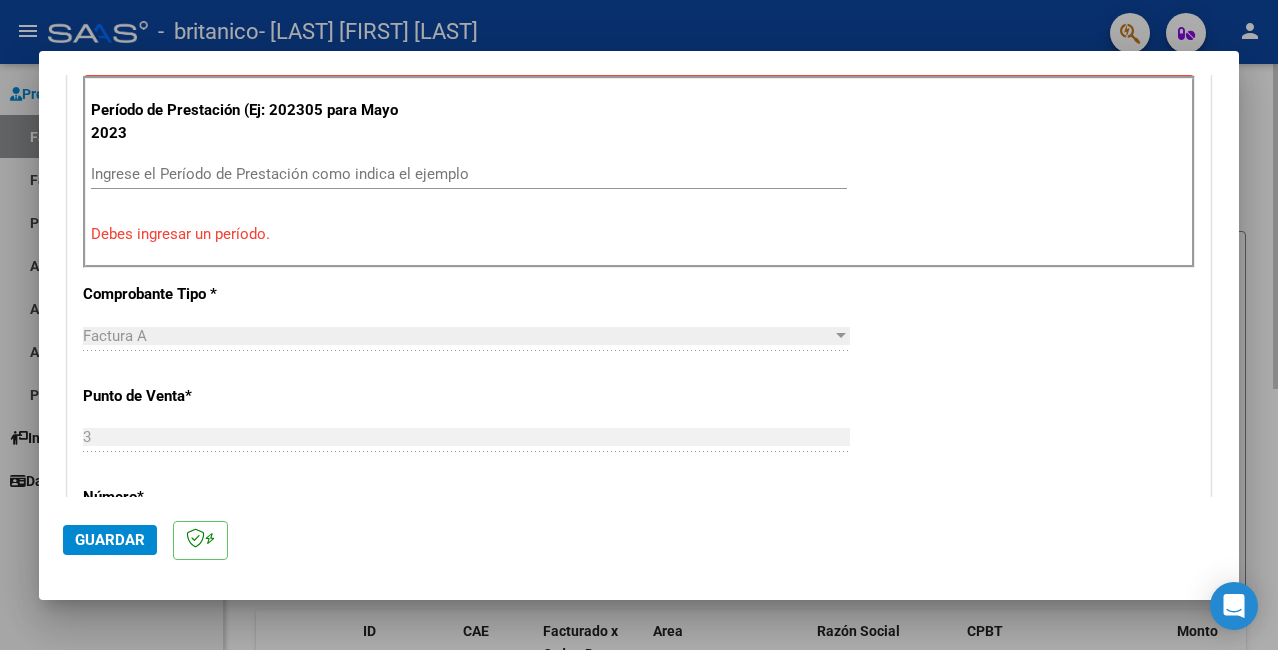 scroll, scrollTop: 685, scrollLeft: 0, axis: vertical 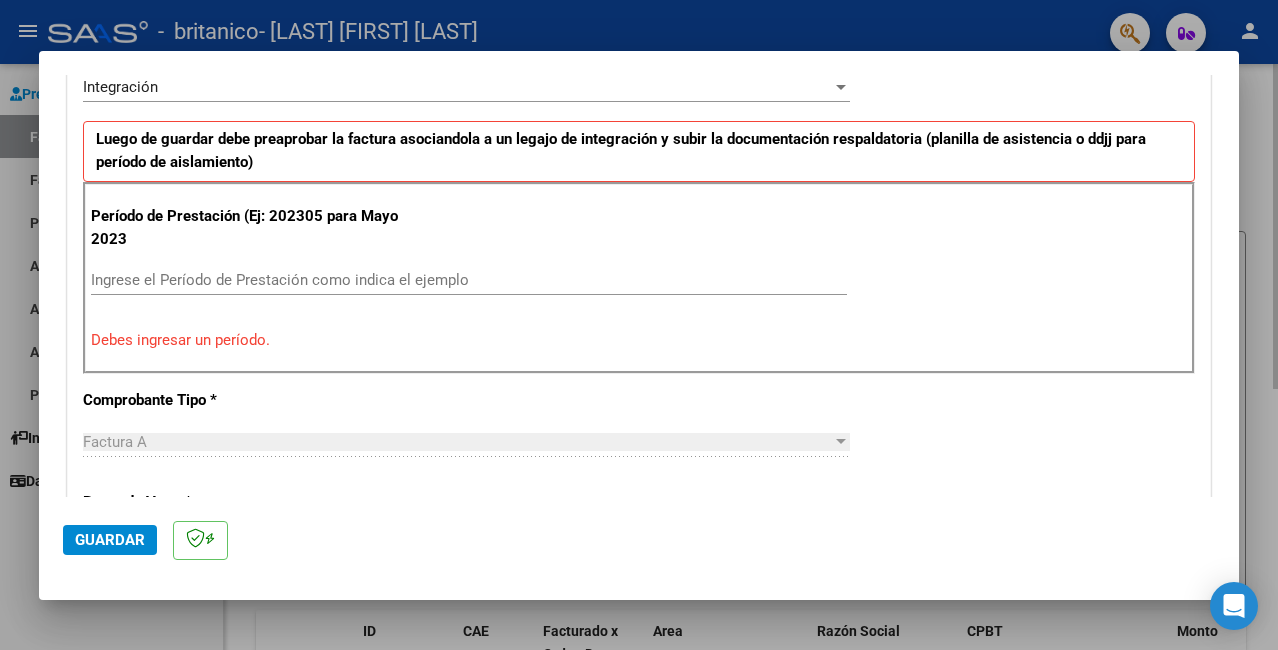 click on "Ingrese el Período de Prestación como indica el ejemplo" at bounding box center [469, 280] 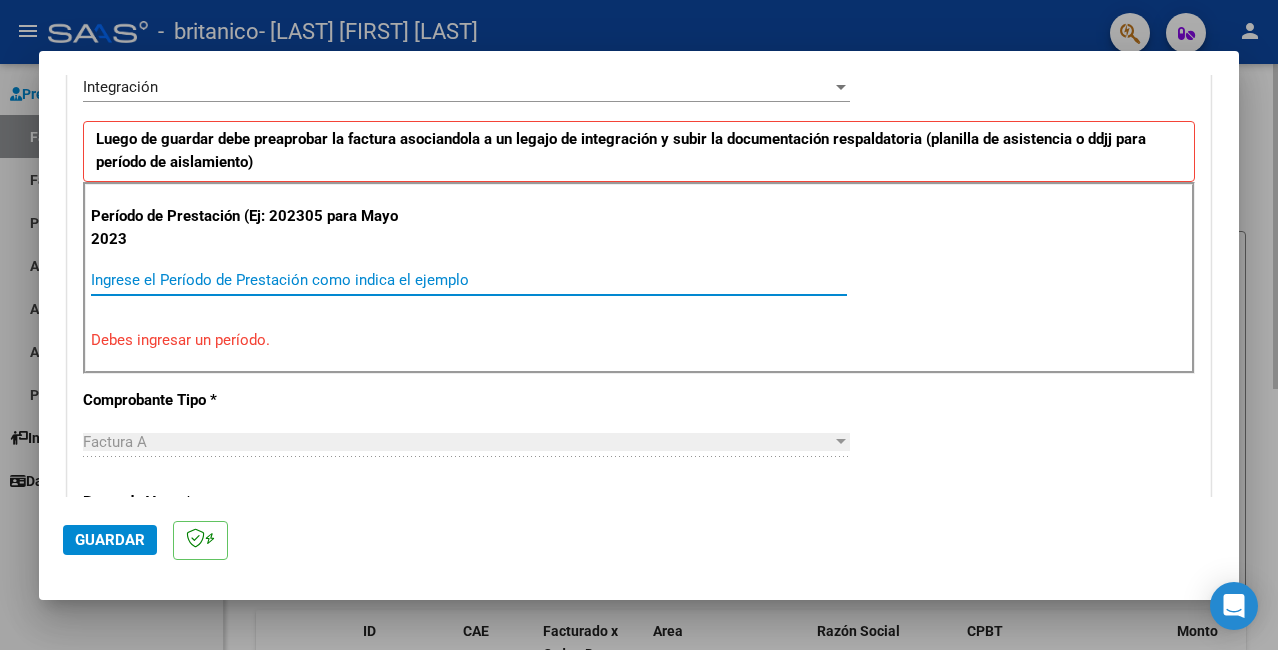 click on "Período de Prestación (Ej: 202305 para Mayo 2023    Ingrese el Período de Prestación como indica el ejemplo   Debes ingresar un período." at bounding box center [639, 278] 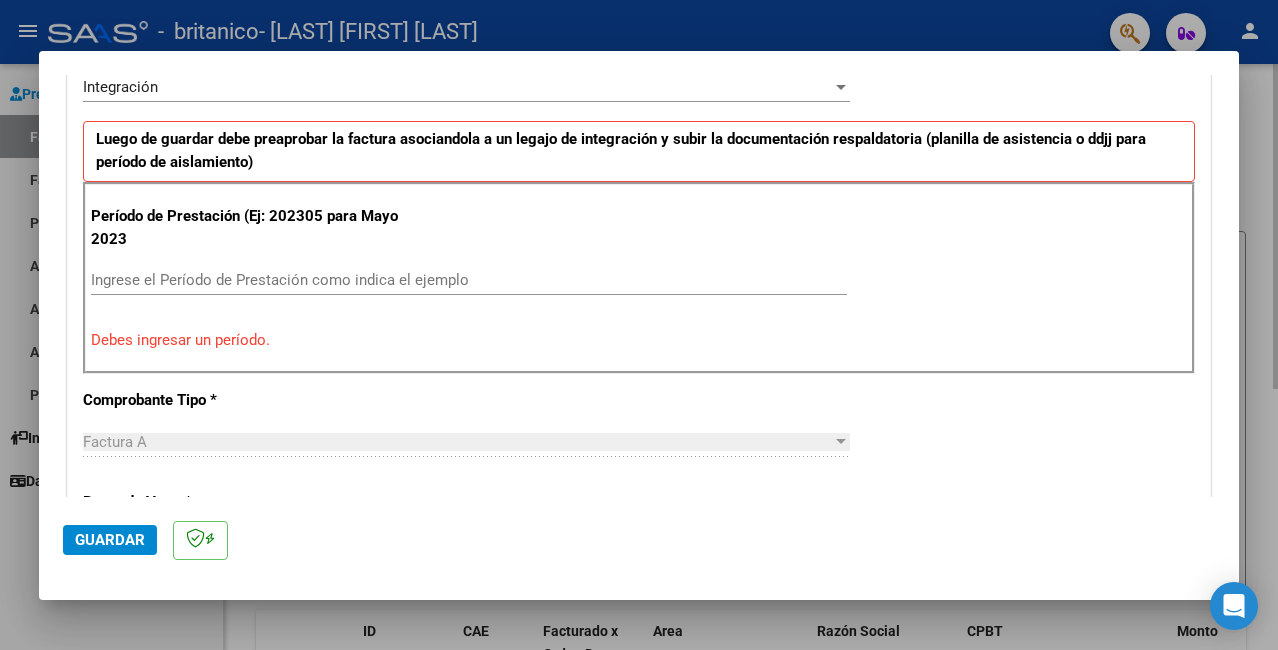click on "Debes ingresar un período." at bounding box center [639, 340] 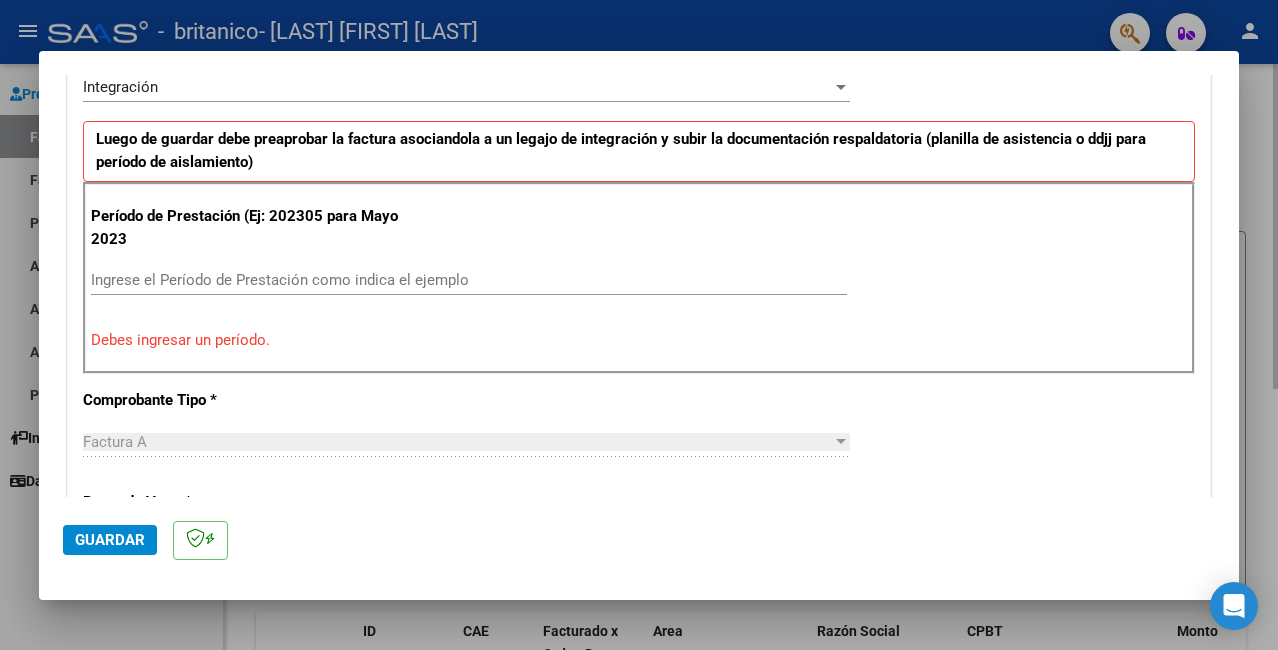 click on "Debes ingresar un período." at bounding box center (639, 340) 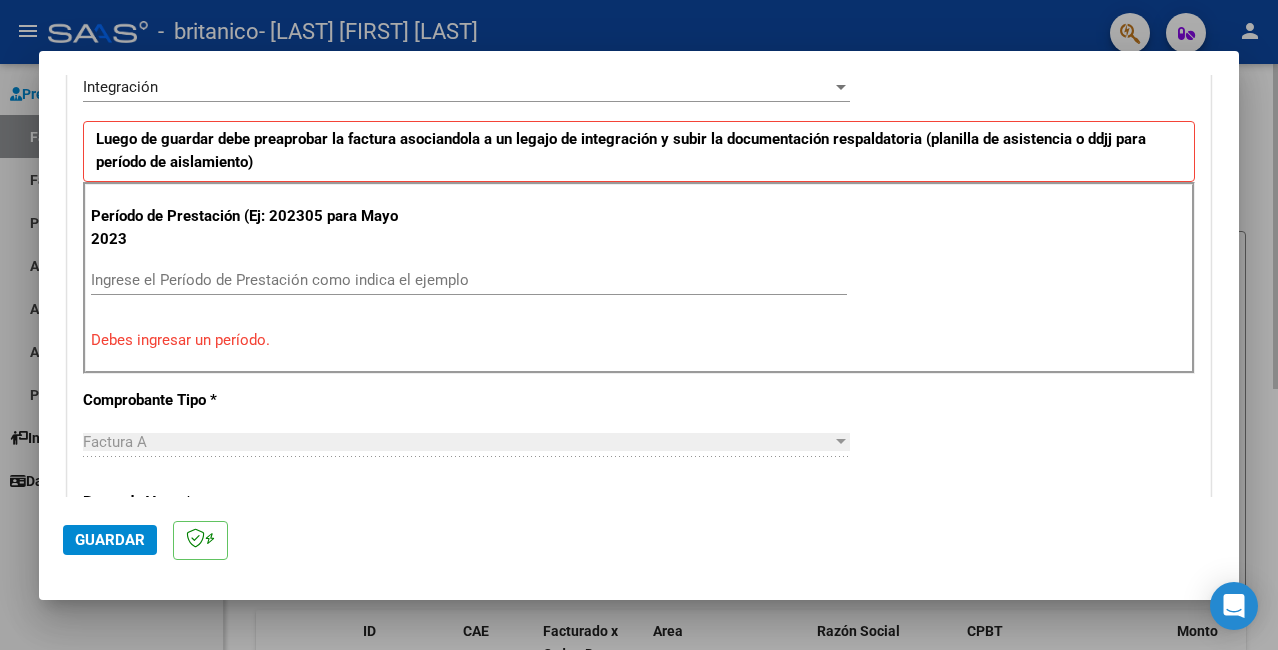click on "Ingrese el Período de Prestación como indica el ejemplo" at bounding box center (469, 280) 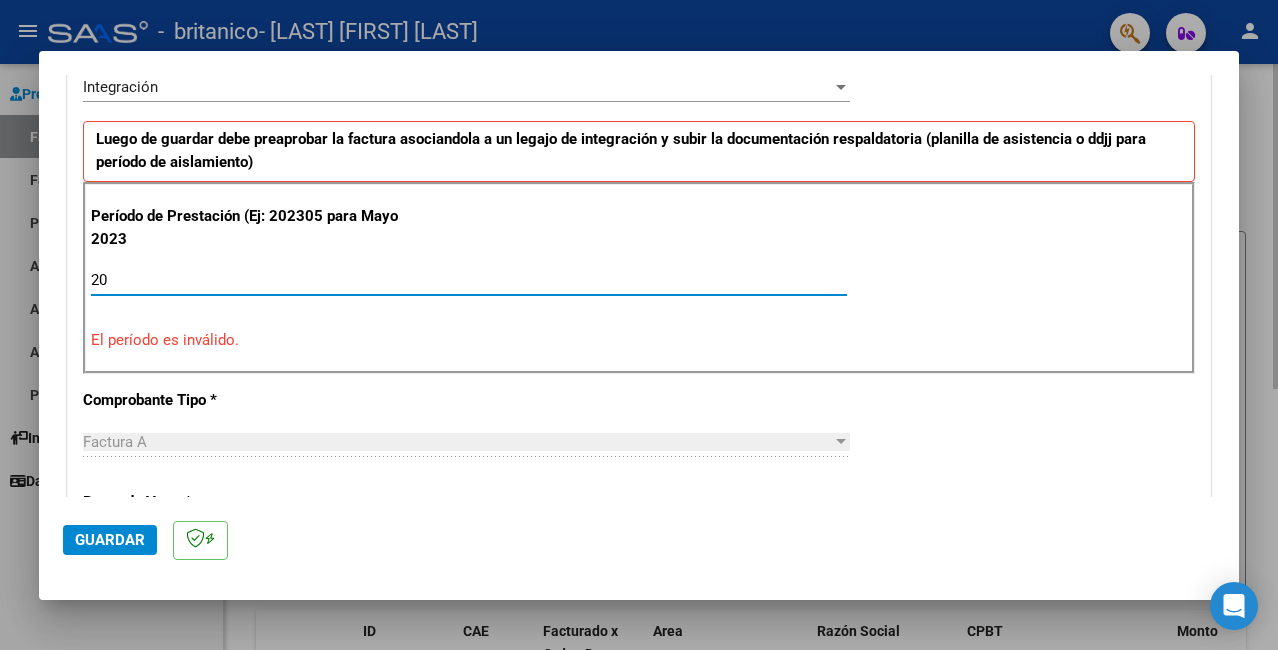 scroll, scrollTop: 475, scrollLeft: 0, axis: vertical 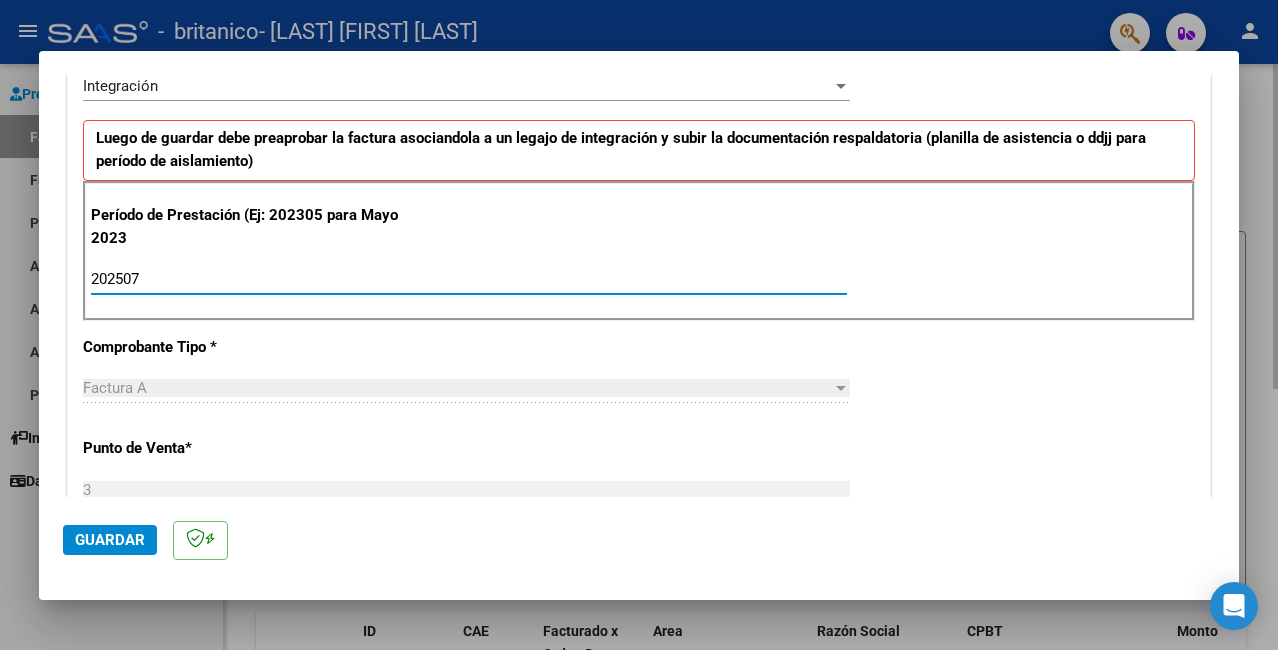type on "202507" 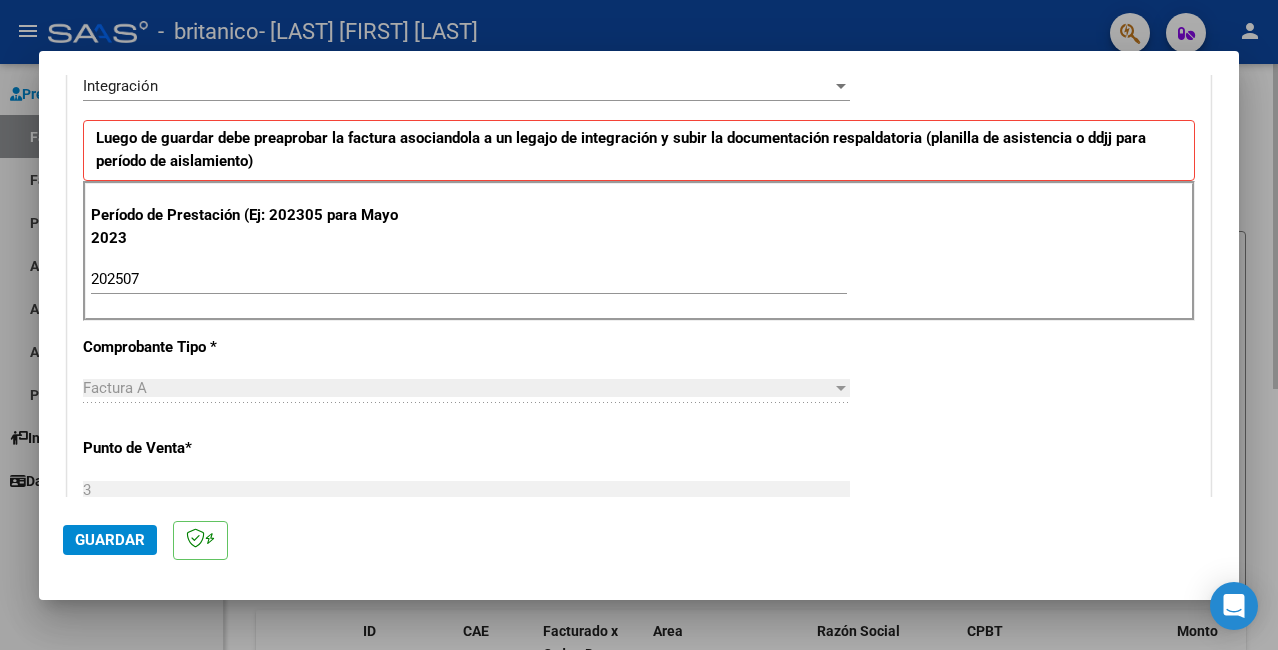 click on "Factura A" at bounding box center (457, 388) 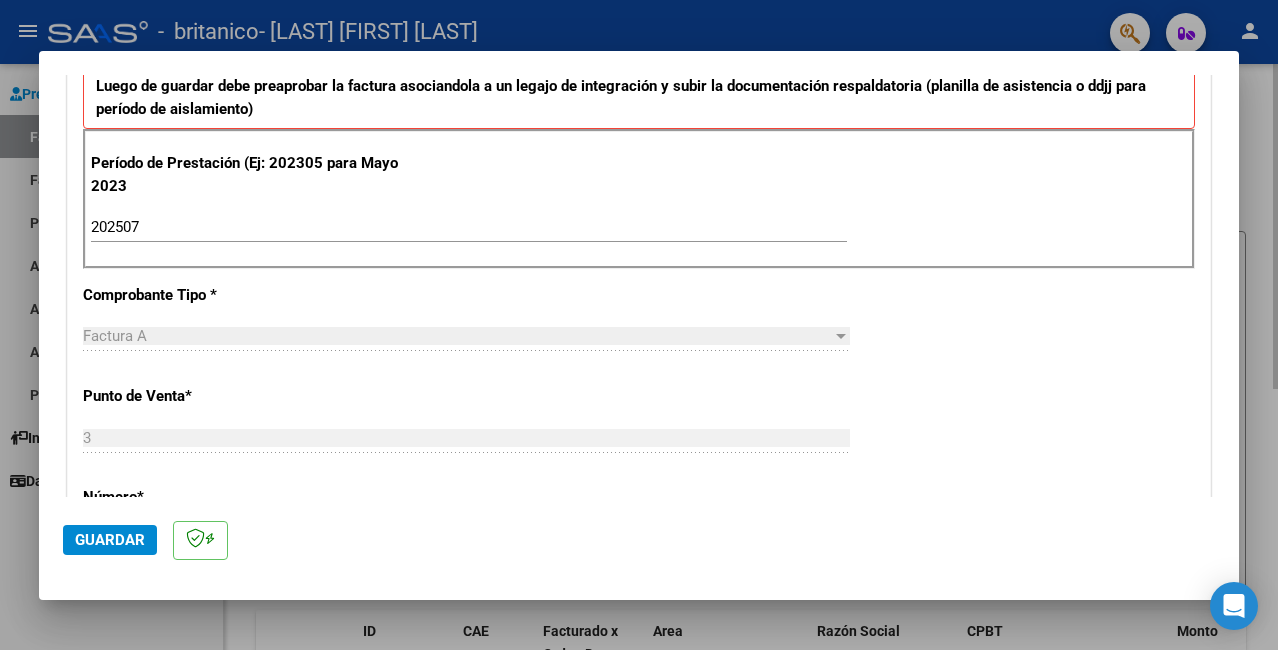 scroll, scrollTop: 738, scrollLeft: 0, axis: vertical 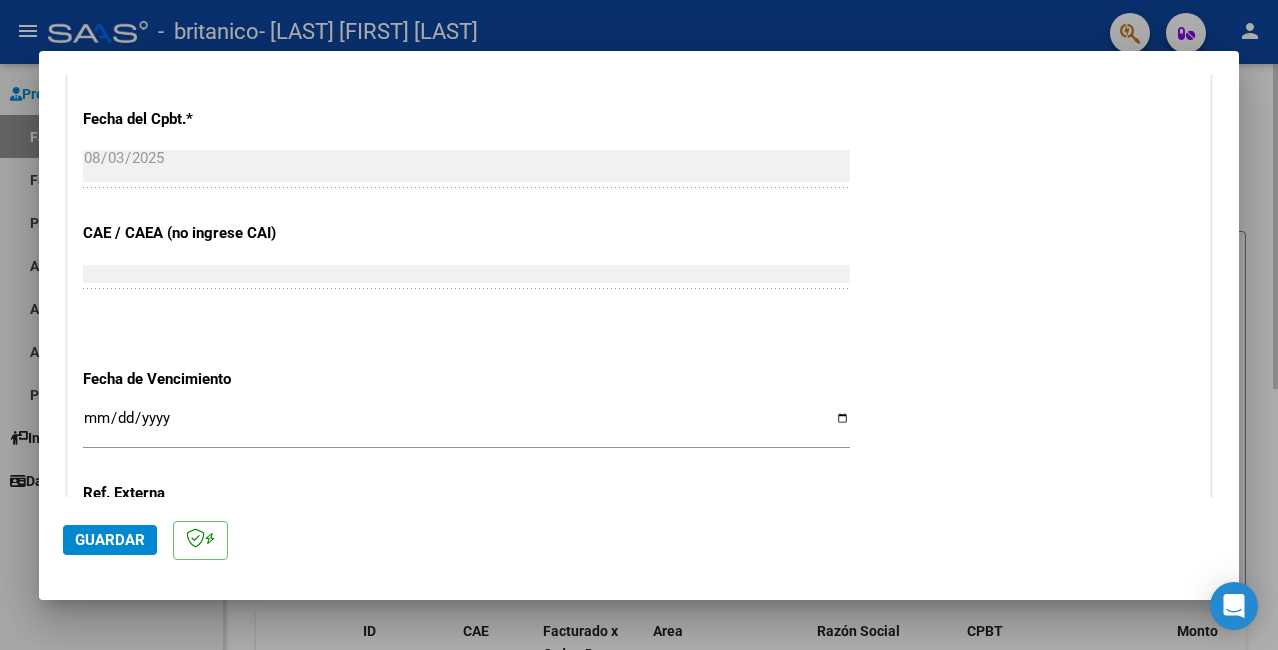 click on "Ingresar la fecha" at bounding box center [466, 426] 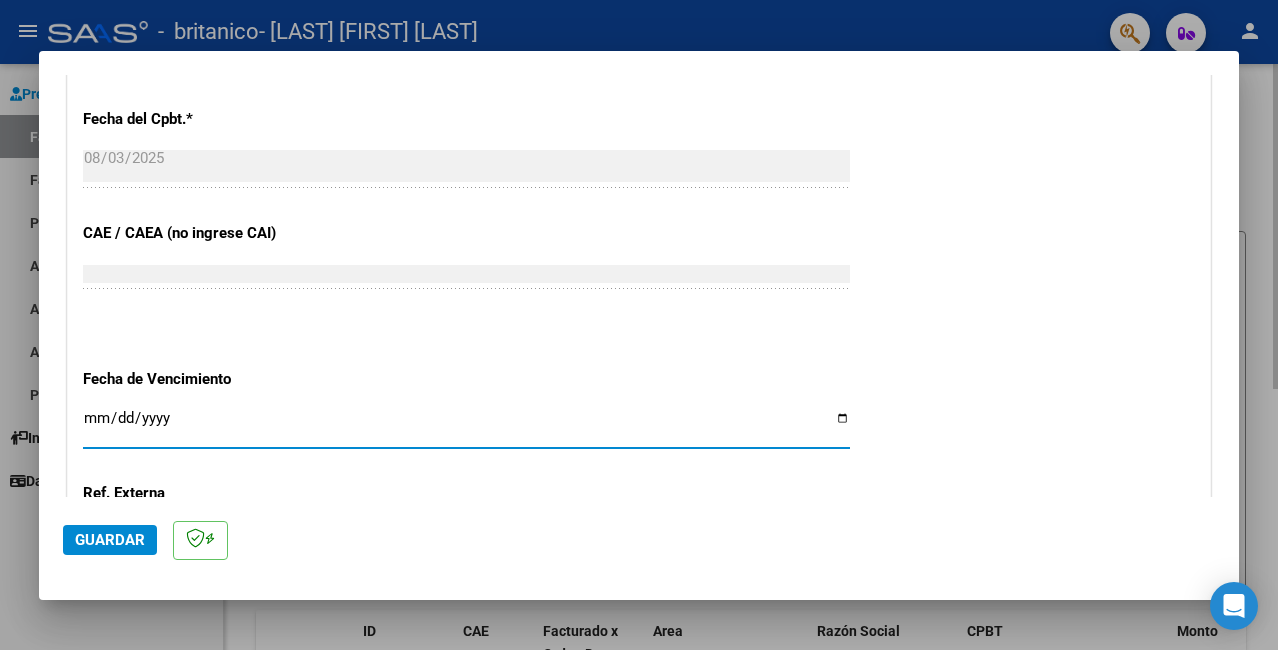 type on "2025-08-13" 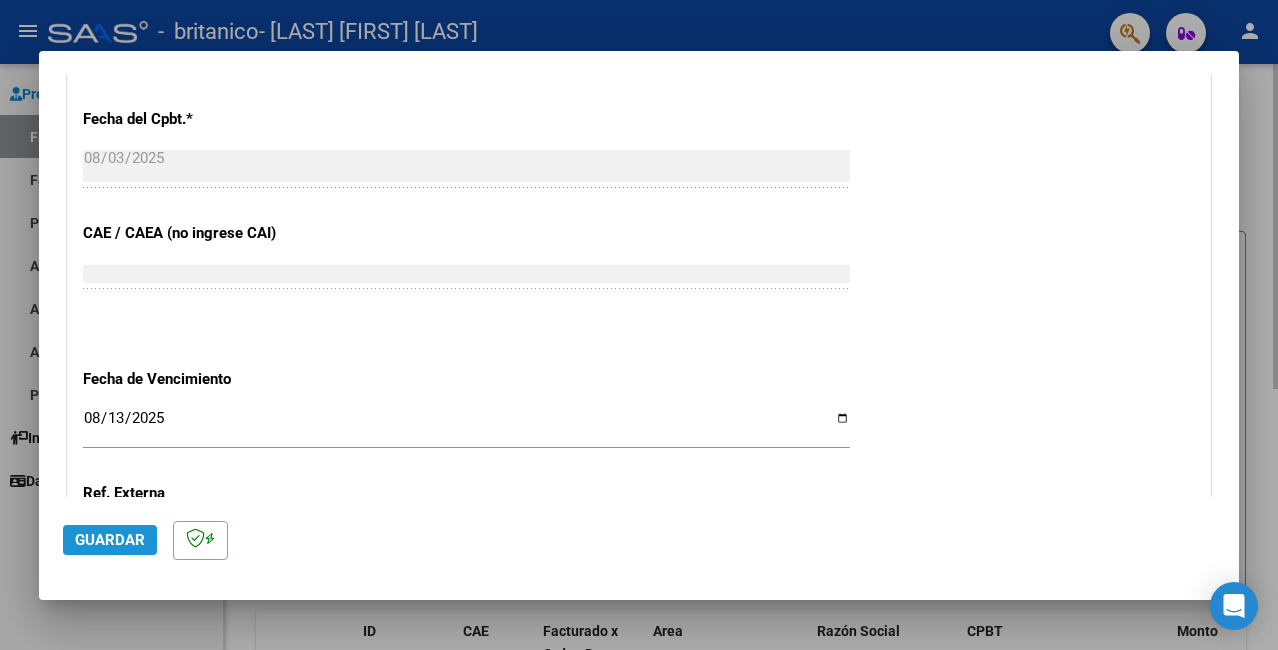 click on "Guardar" 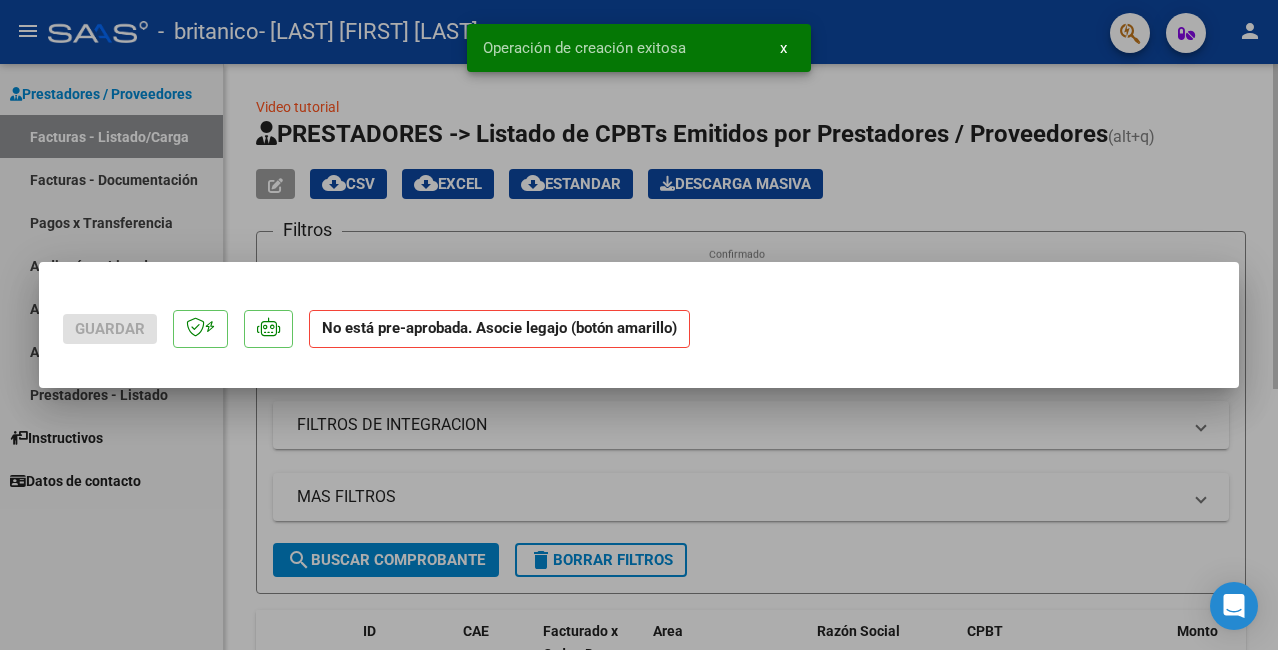 scroll, scrollTop: 0, scrollLeft: 0, axis: both 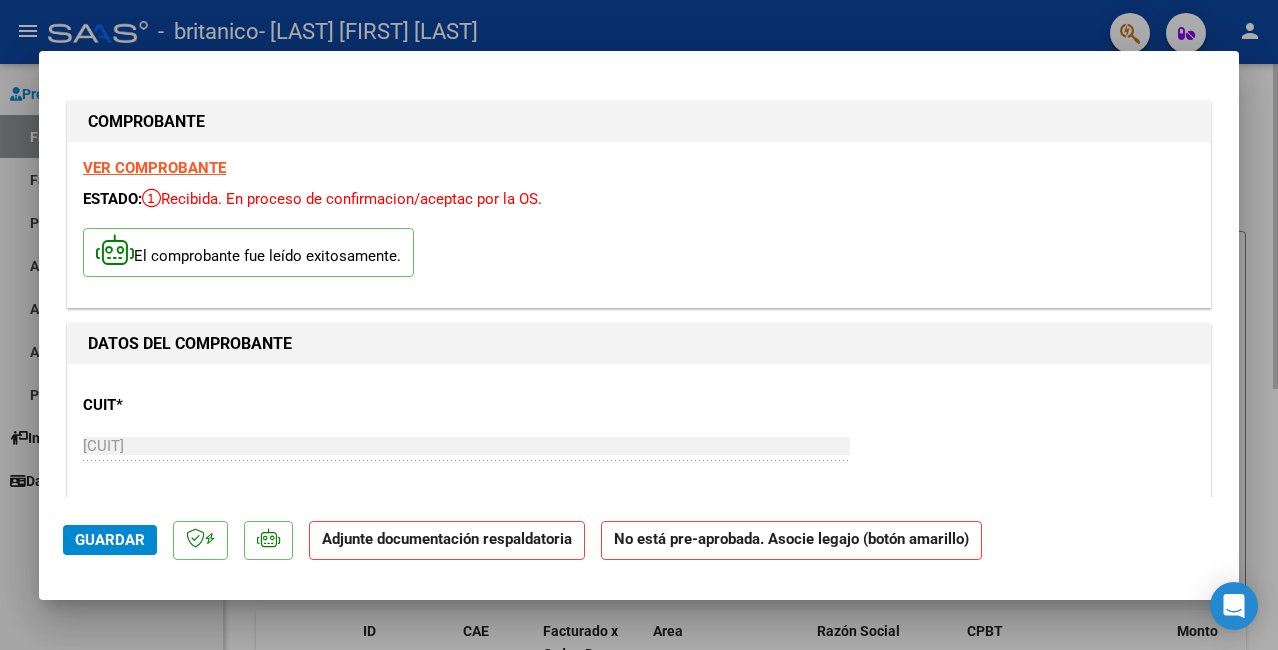 click on "Adjunte documentación respaldatoria" 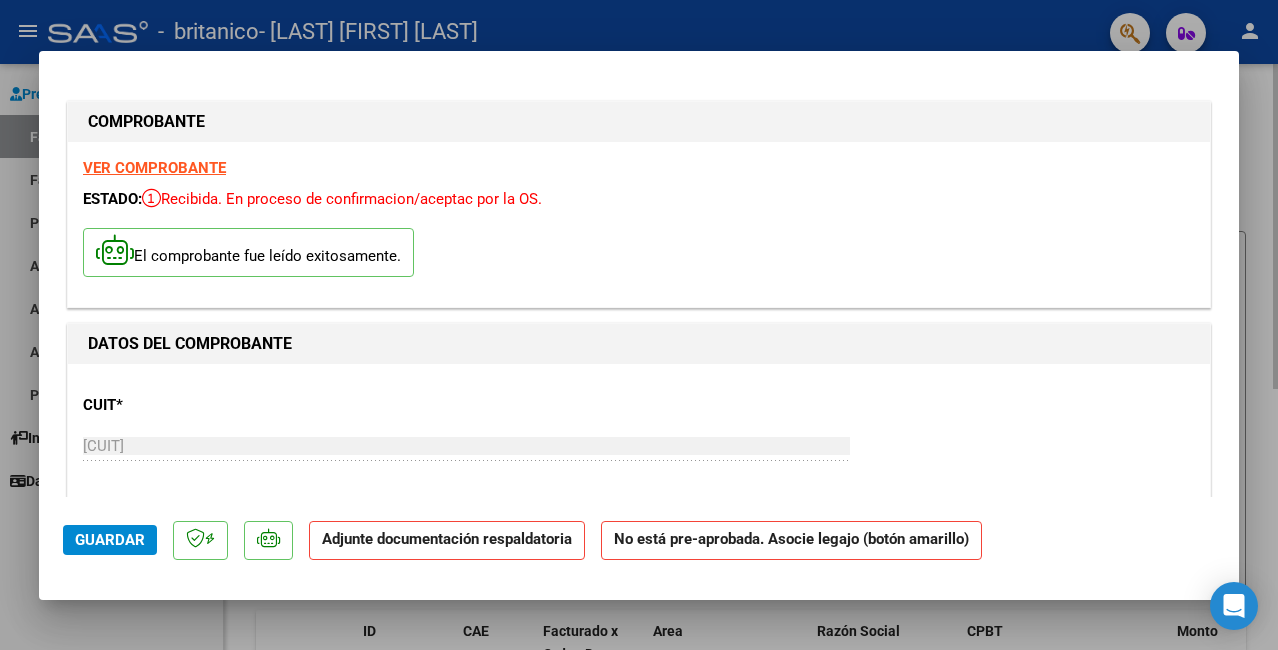 click on "Adjunte documentación respaldatoria" 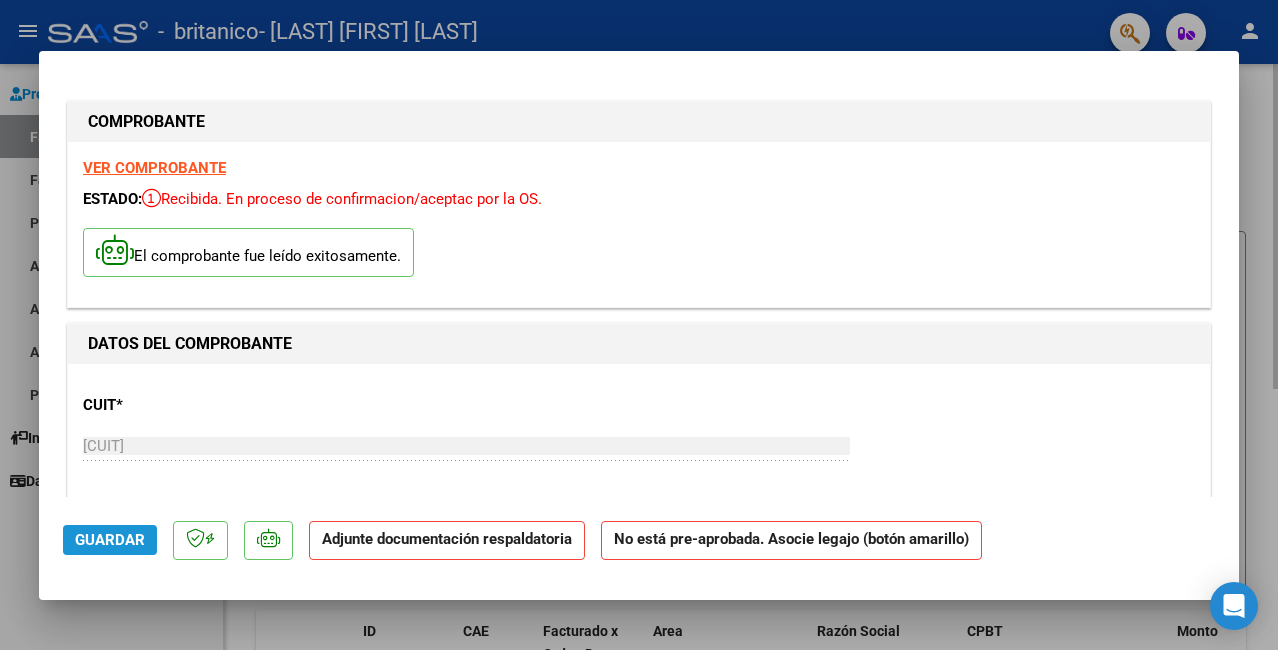 click on "Guardar" 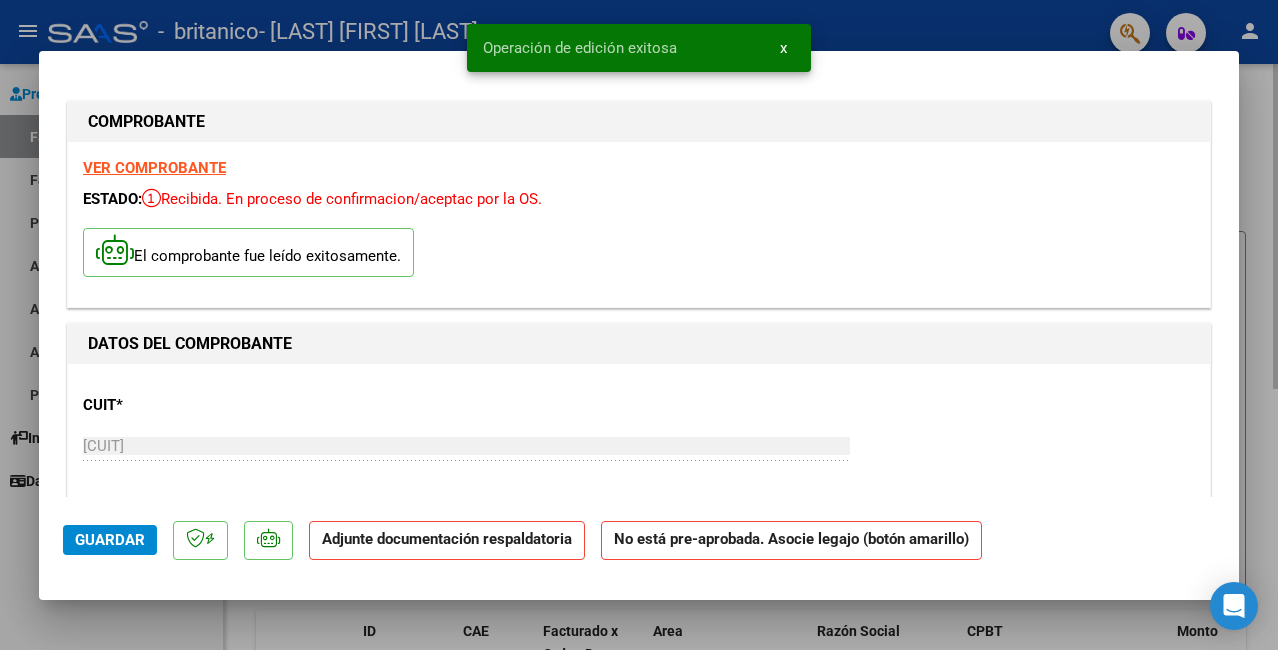click on "Adjunte documentación respaldatoria" 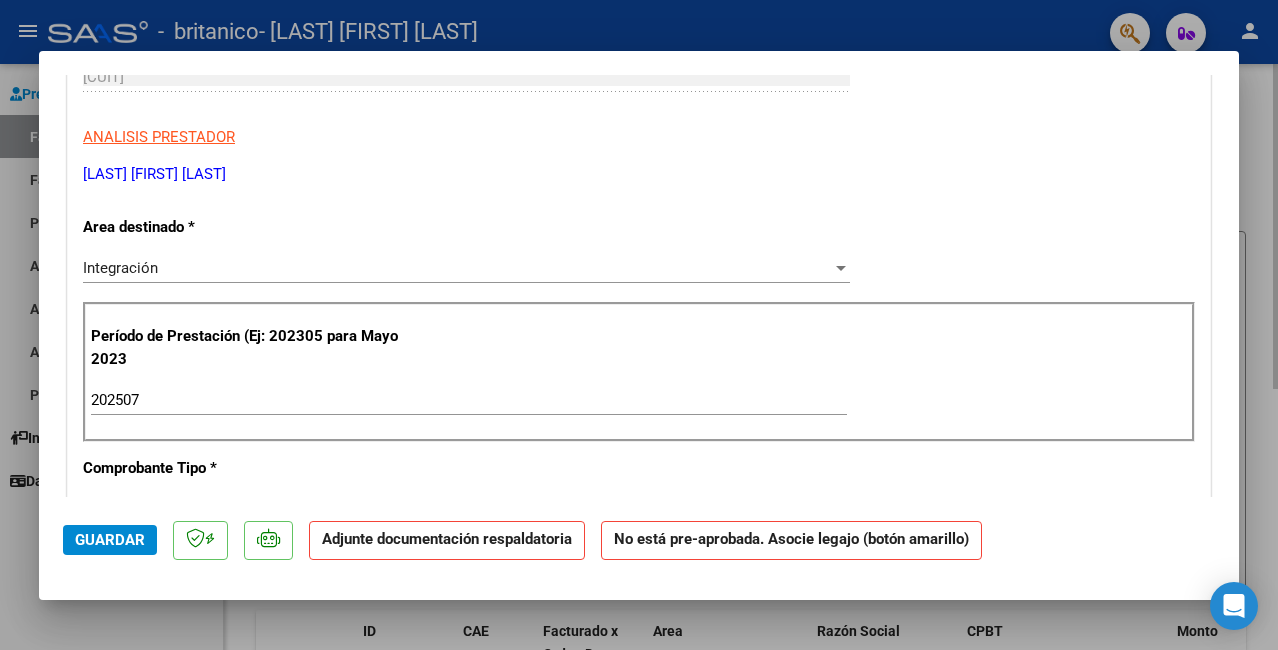 scroll, scrollTop: 422, scrollLeft: 0, axis: vertical 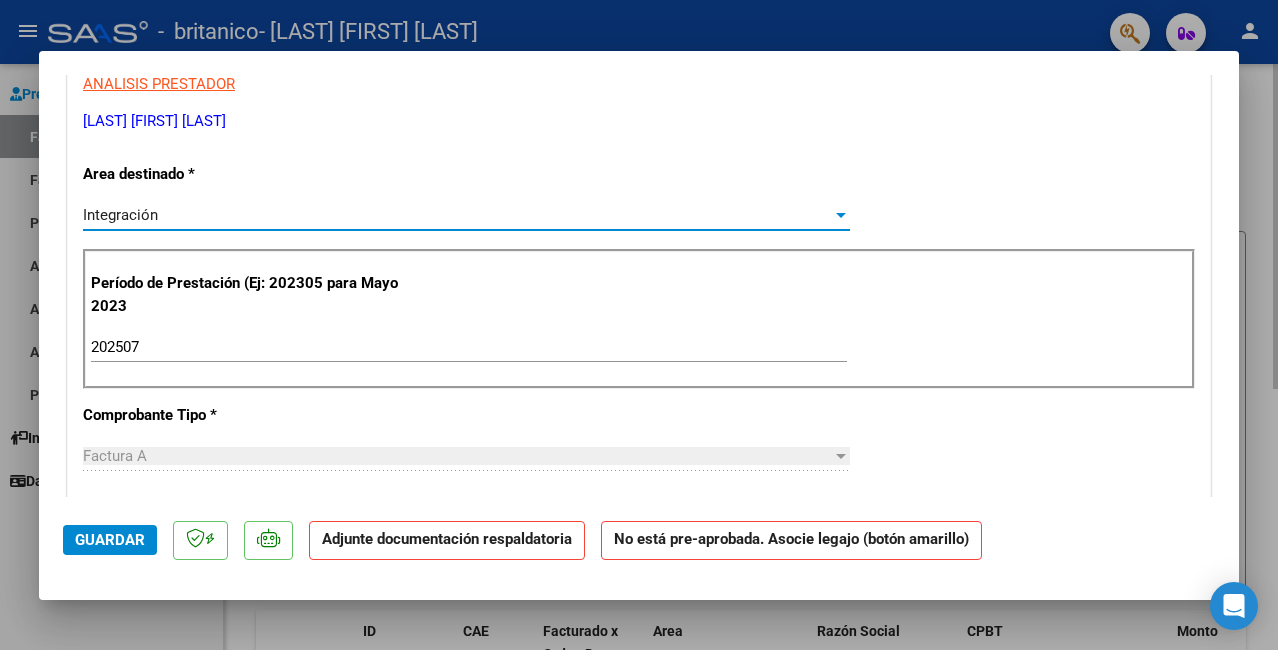 click at bounding box center (841, 215) 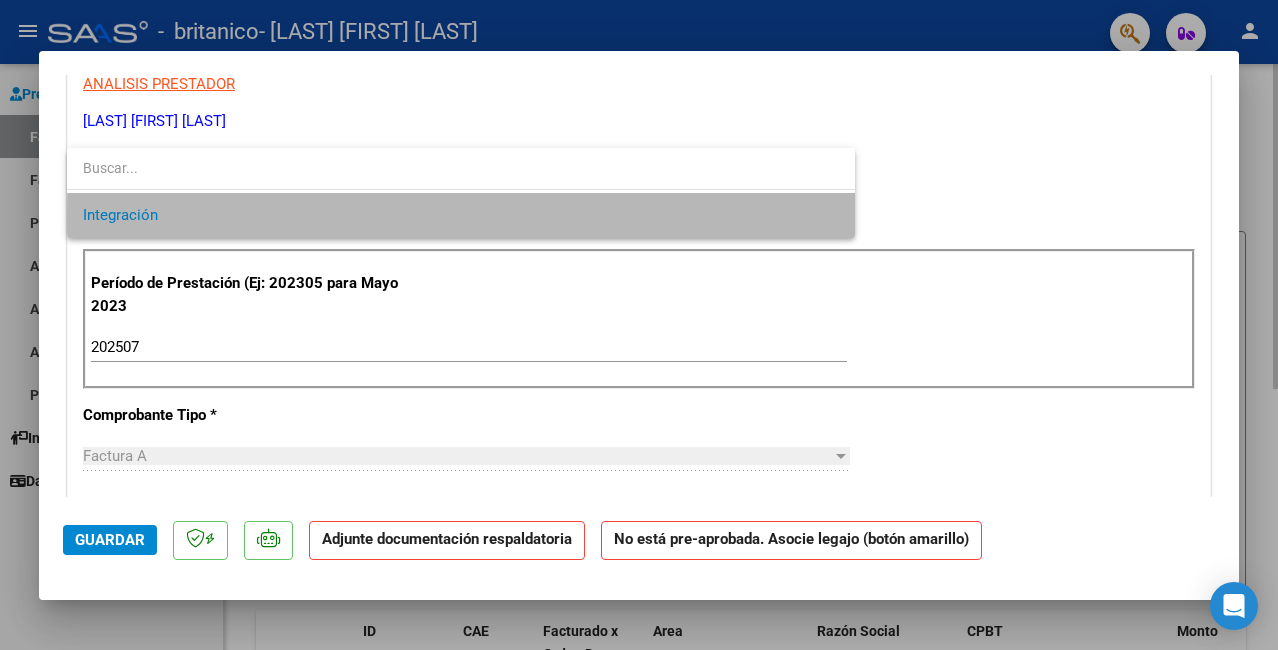 click on "Integración" at bounding box center [461, 215] 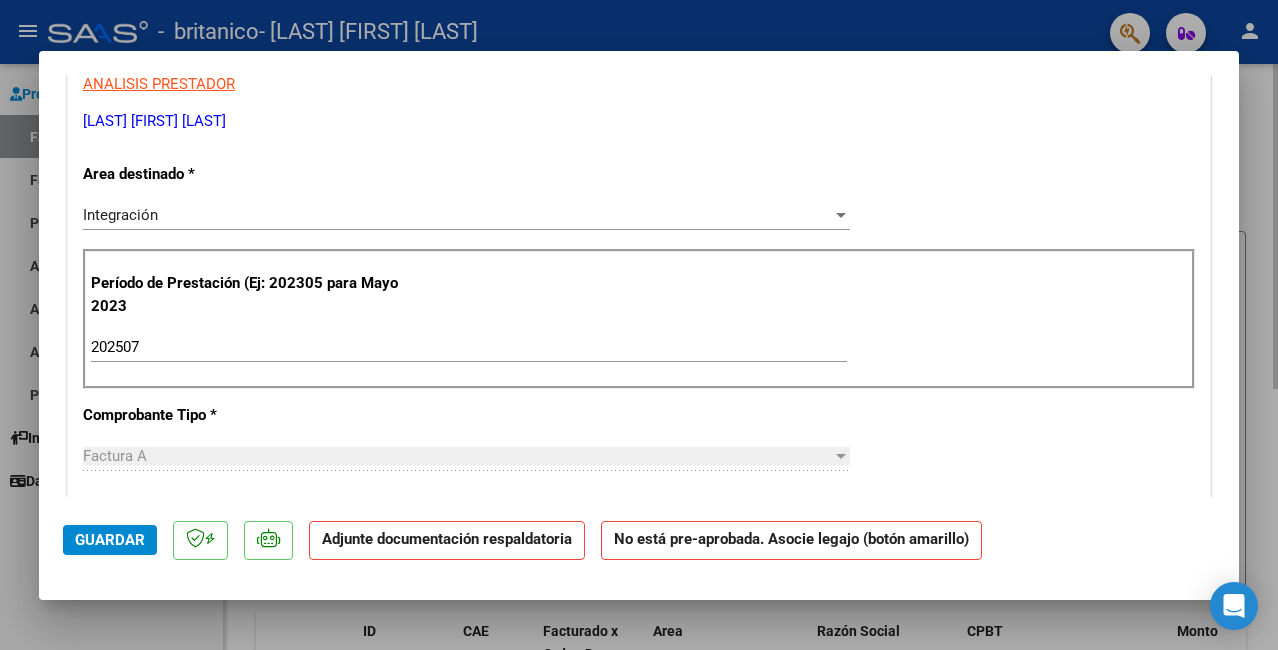 click on "Adjunte documentación respaldatoria" 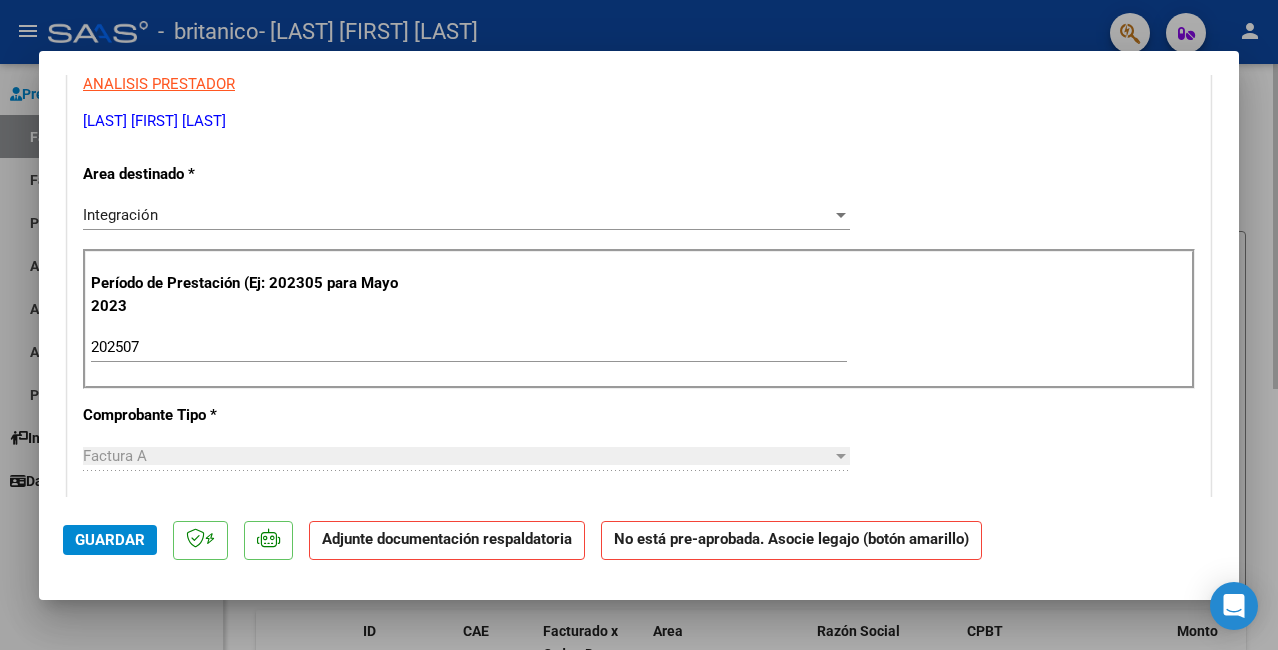 drag, startPoint x: 501, startPoint y: 536, endPoint x: 435, endPoint y: 542, distance: 66.27216 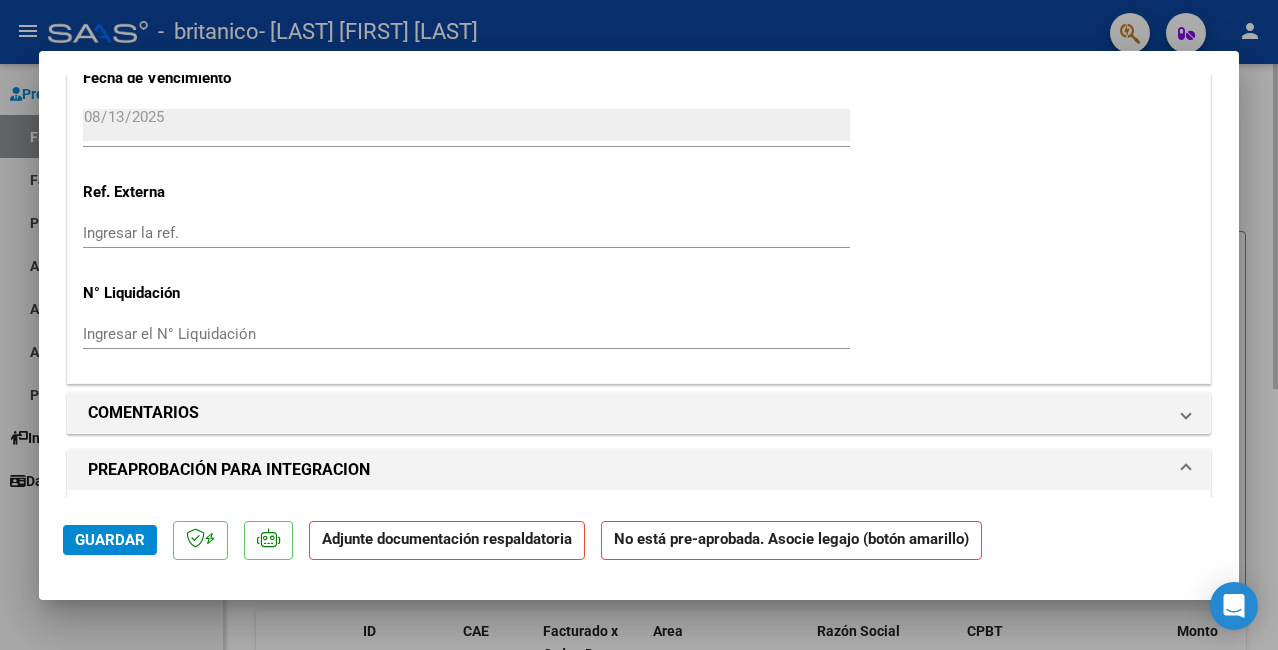 scroll, scrollTop: 1477, scrollLeft: 0, axis: vertical 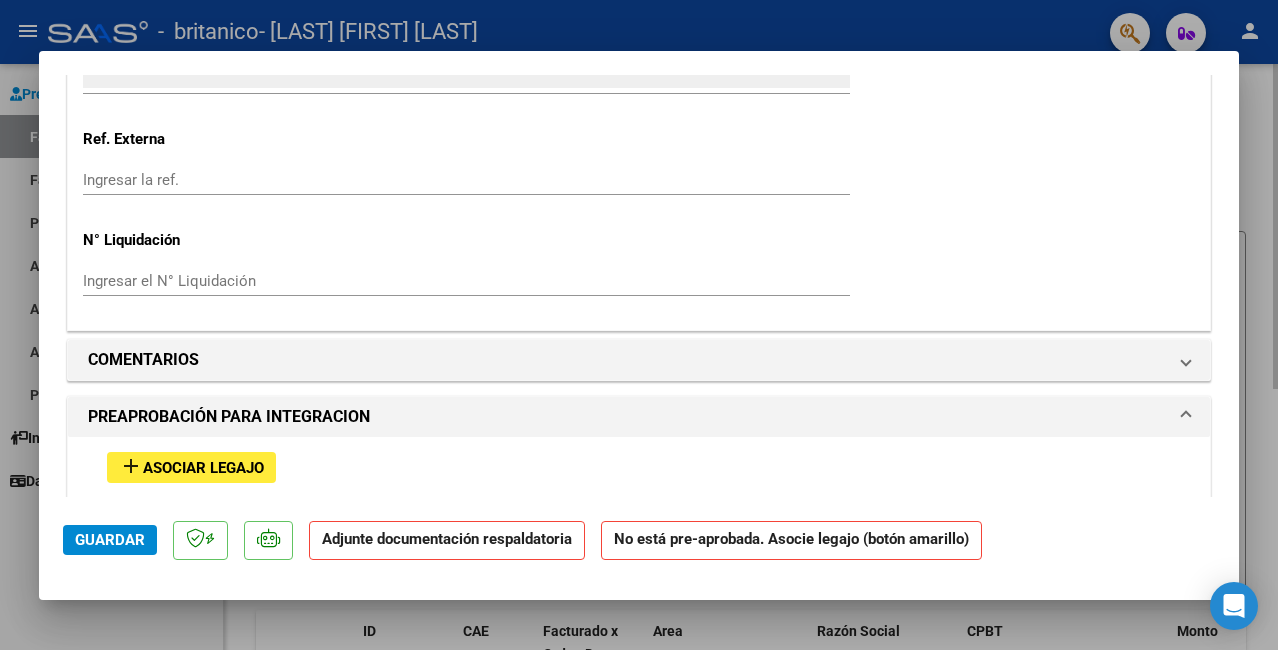 click on "Asociar Legajo" at bounding box center [203, 468] 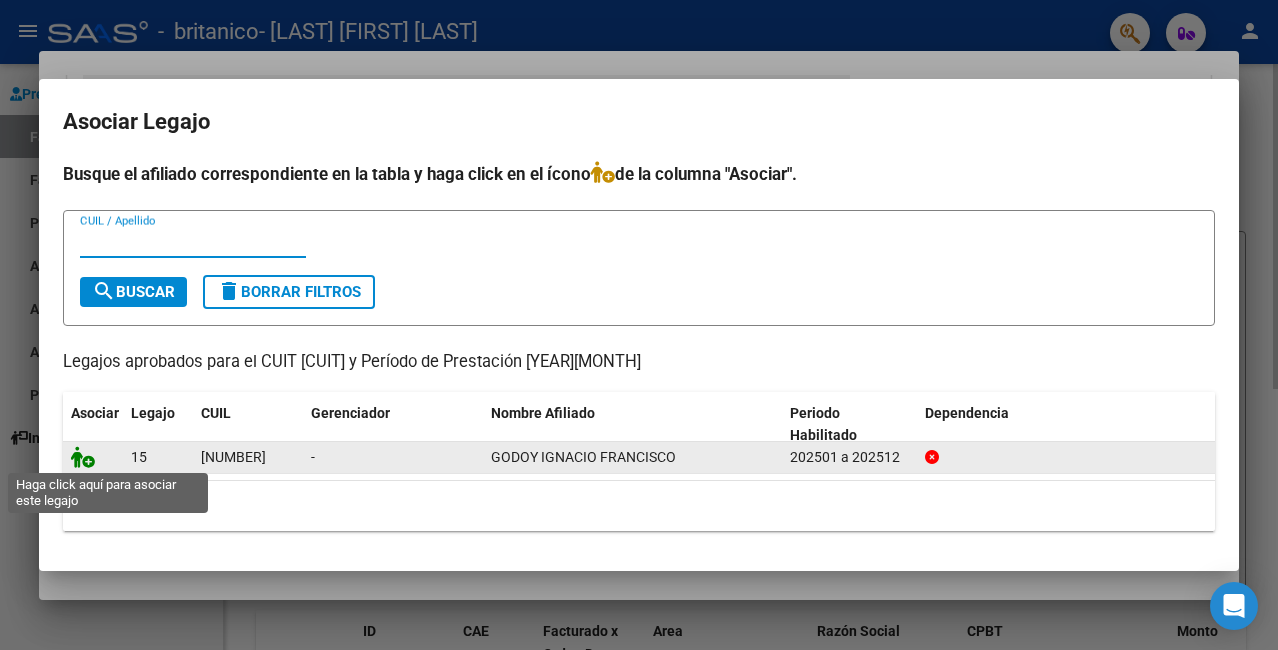 click 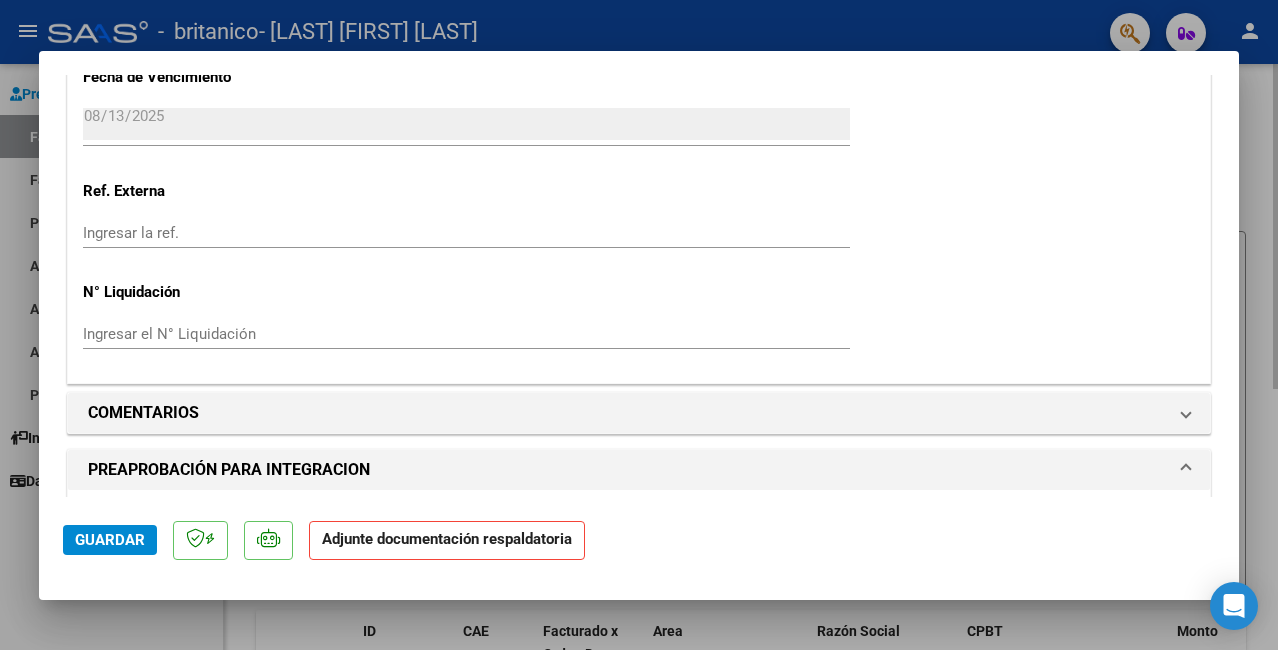scroll, scrollTop: 1530, scrollLeft: 0, axis: vertical 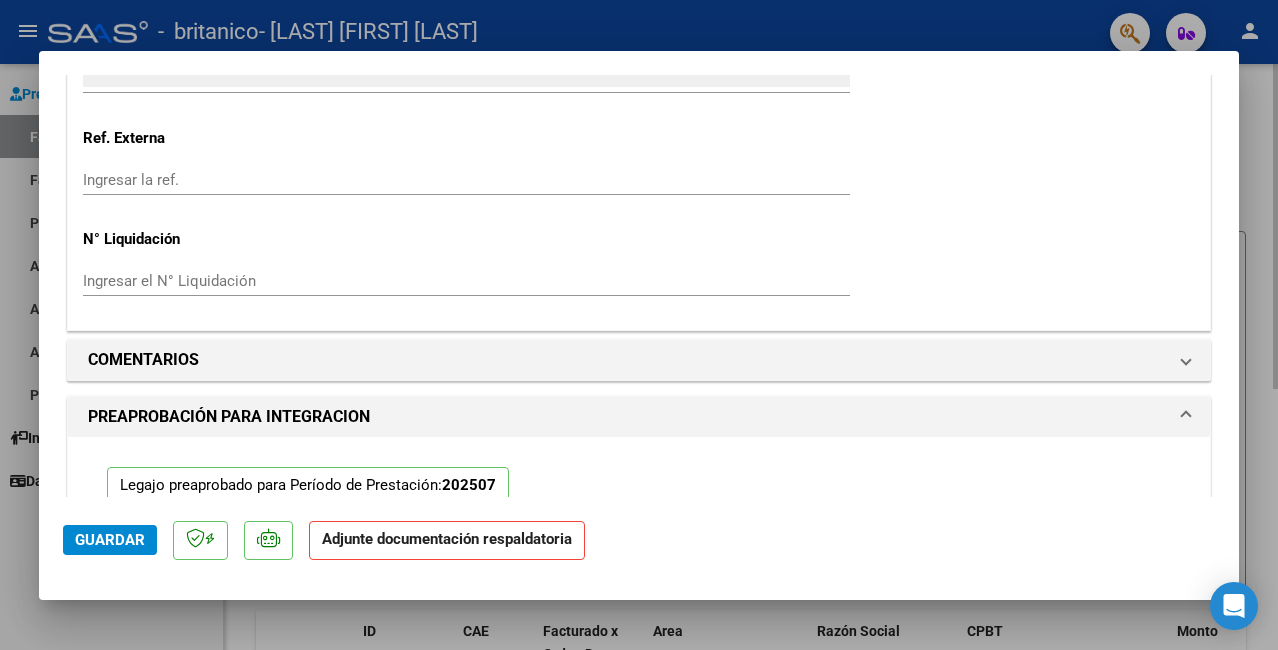click on "Adjunte documentación respaldatoria" 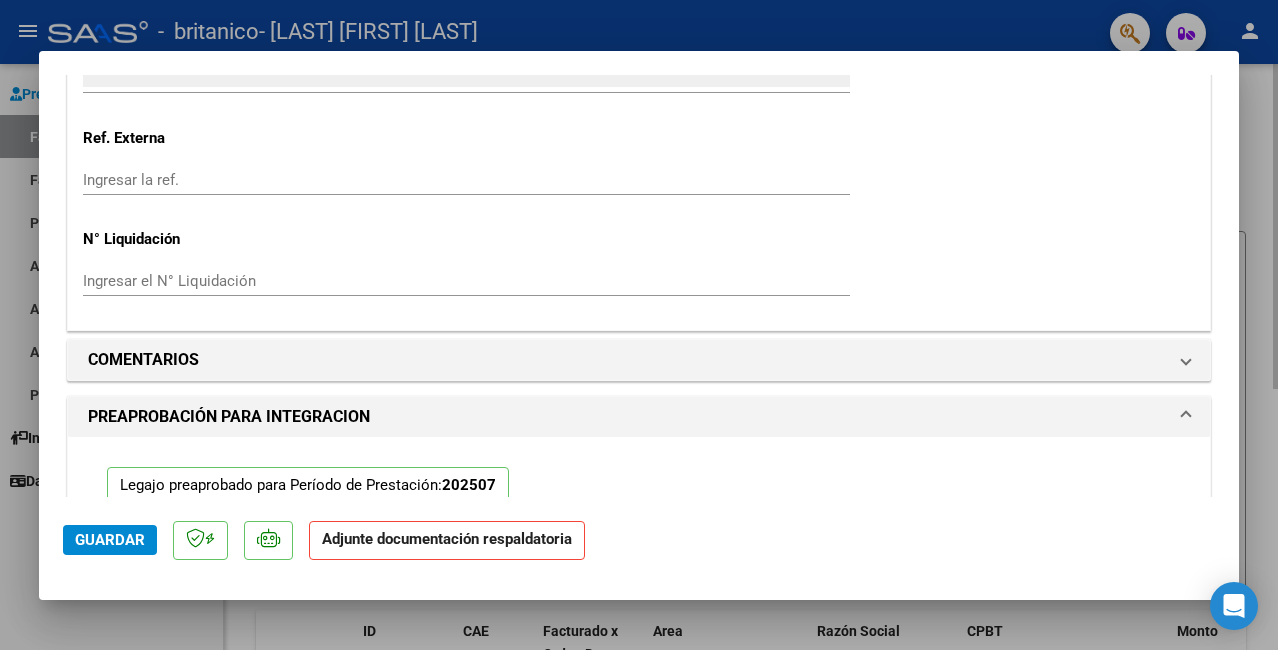 click on "Guardar" 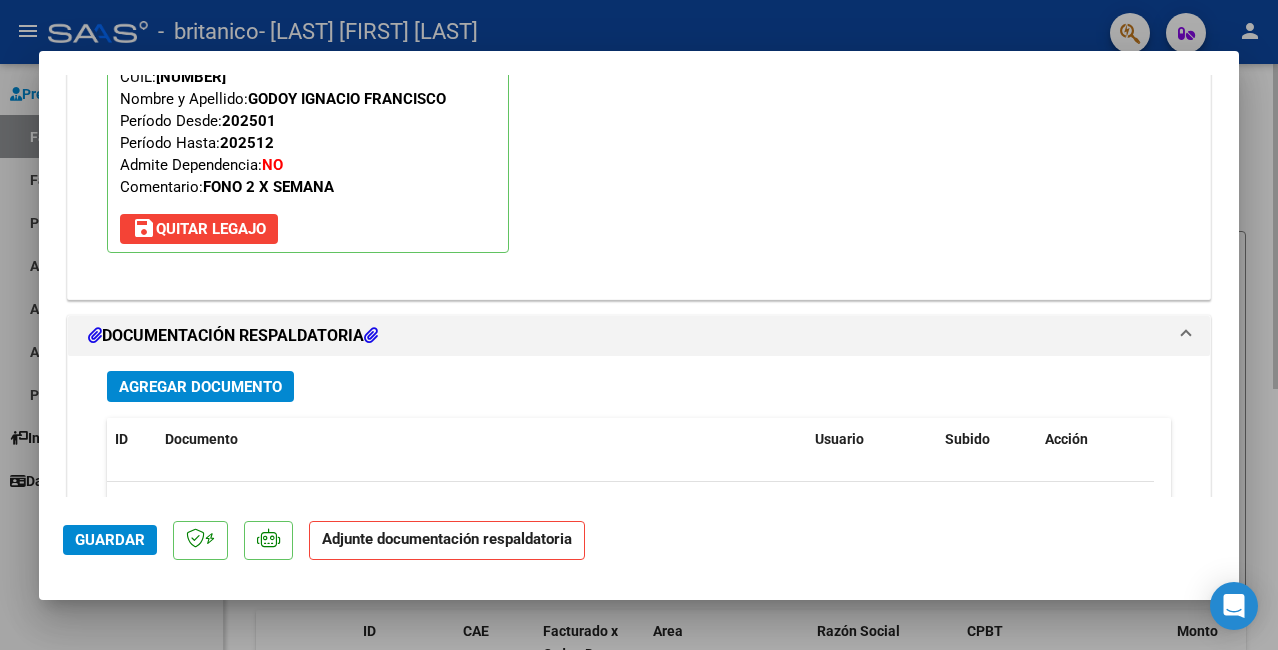 scroll, scrollTop: 2057, scrollLeft: 0, axis: vertical 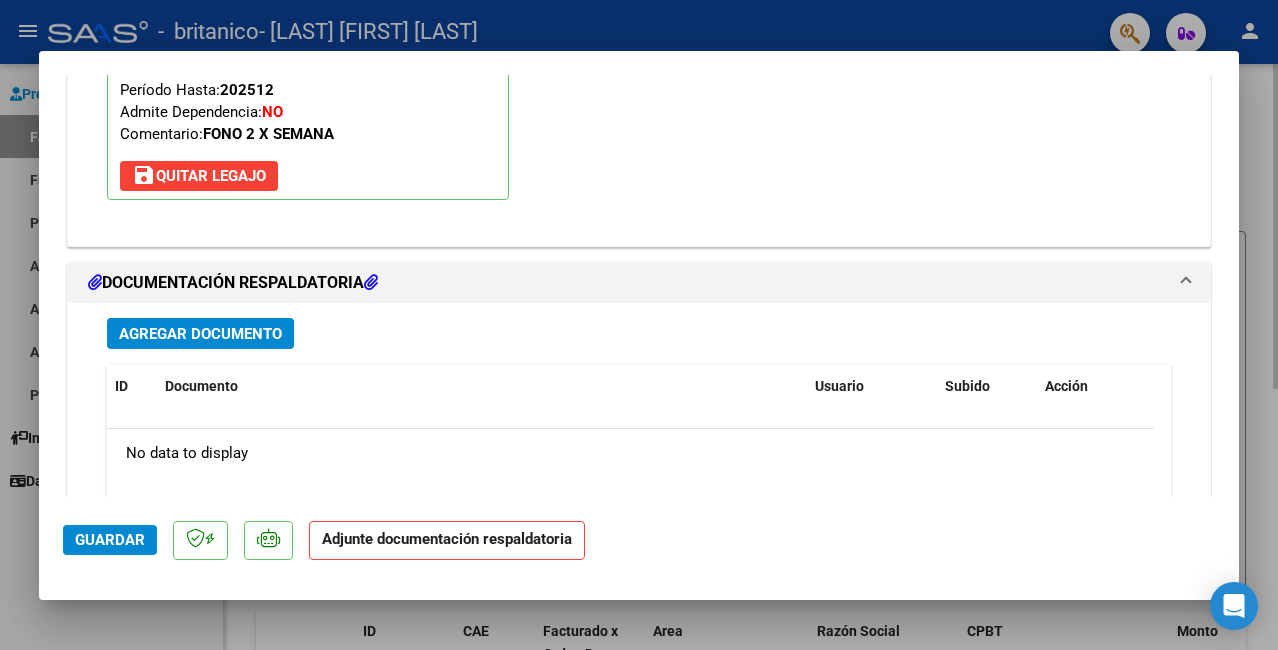 click on "Agregar Documento" at bounding box center [200, 334] 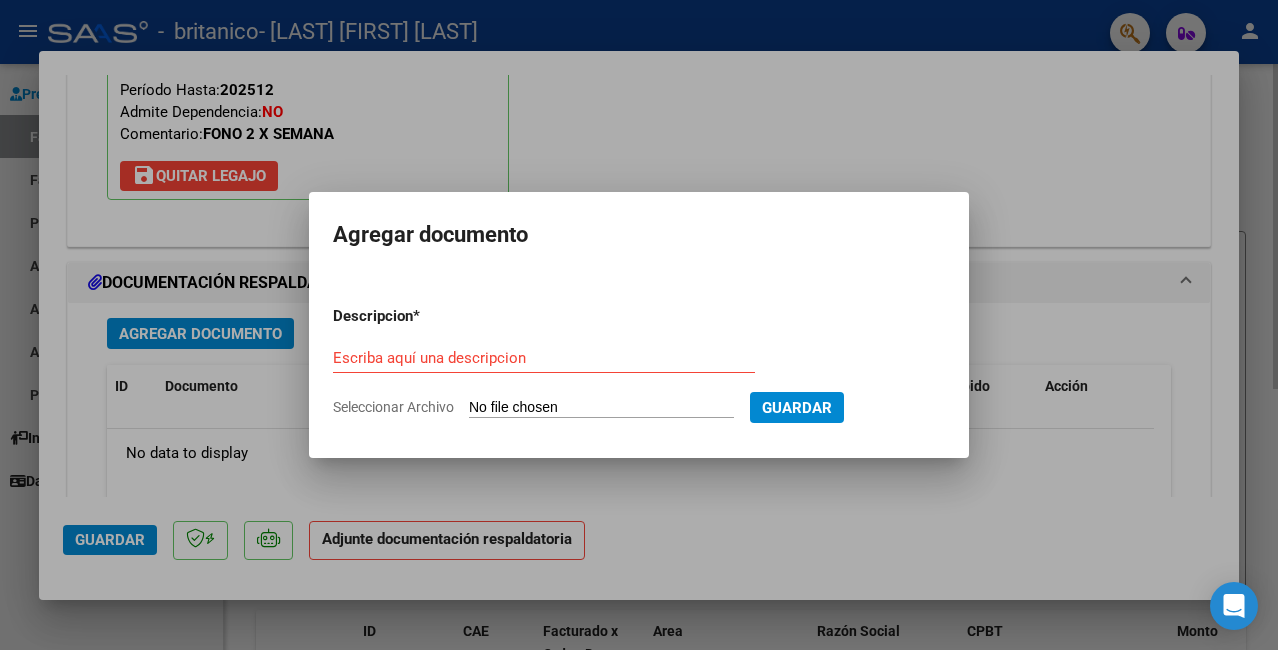 click on "Seleccionar Archivo" 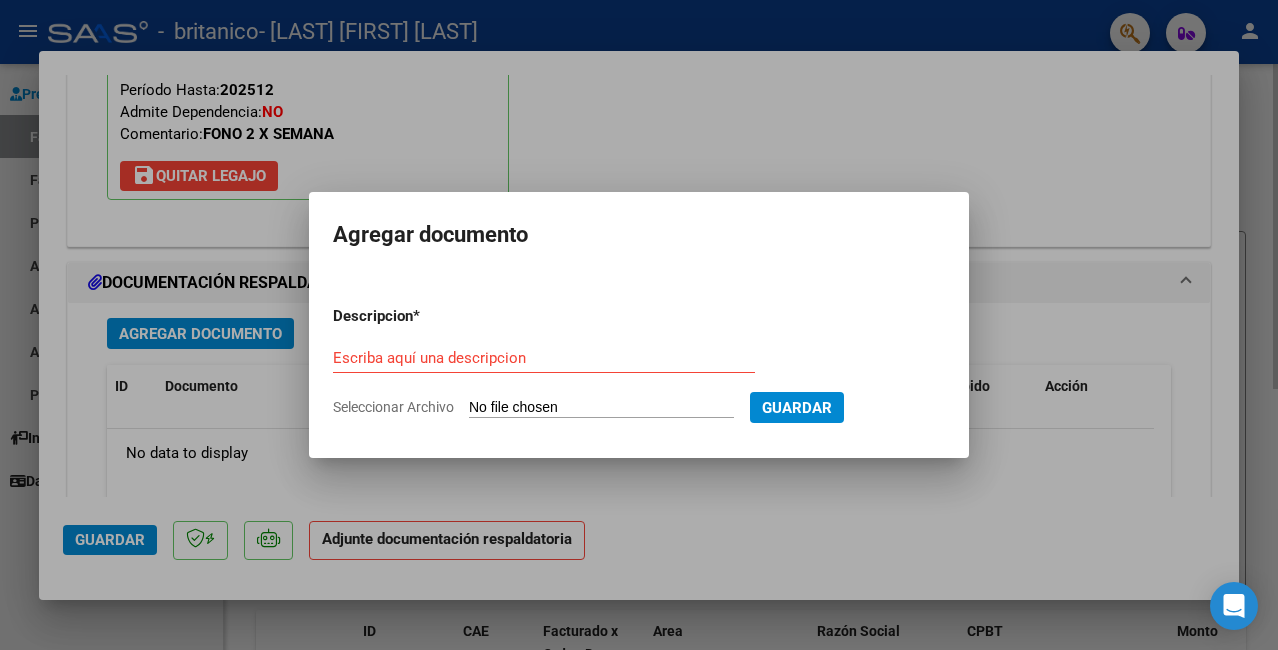 type on "C:\fakepath\[LAST]planilla [MONTH].pdf" 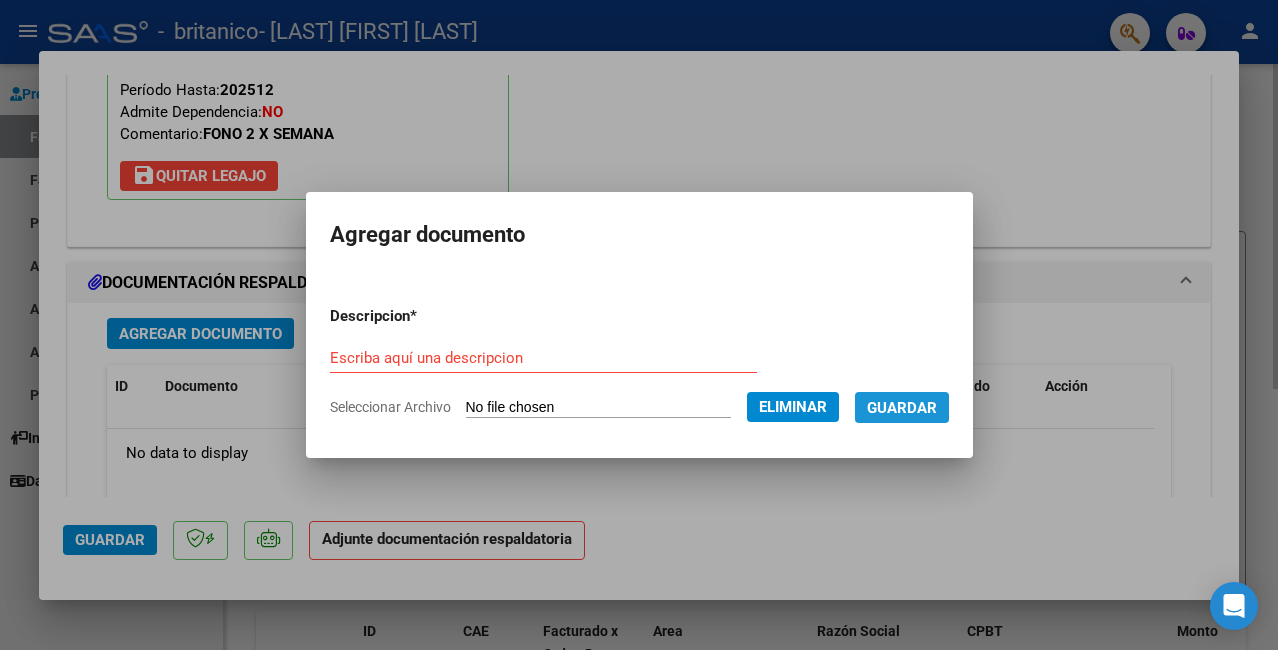 click on "Guardar" at bounding box center (902, 408) 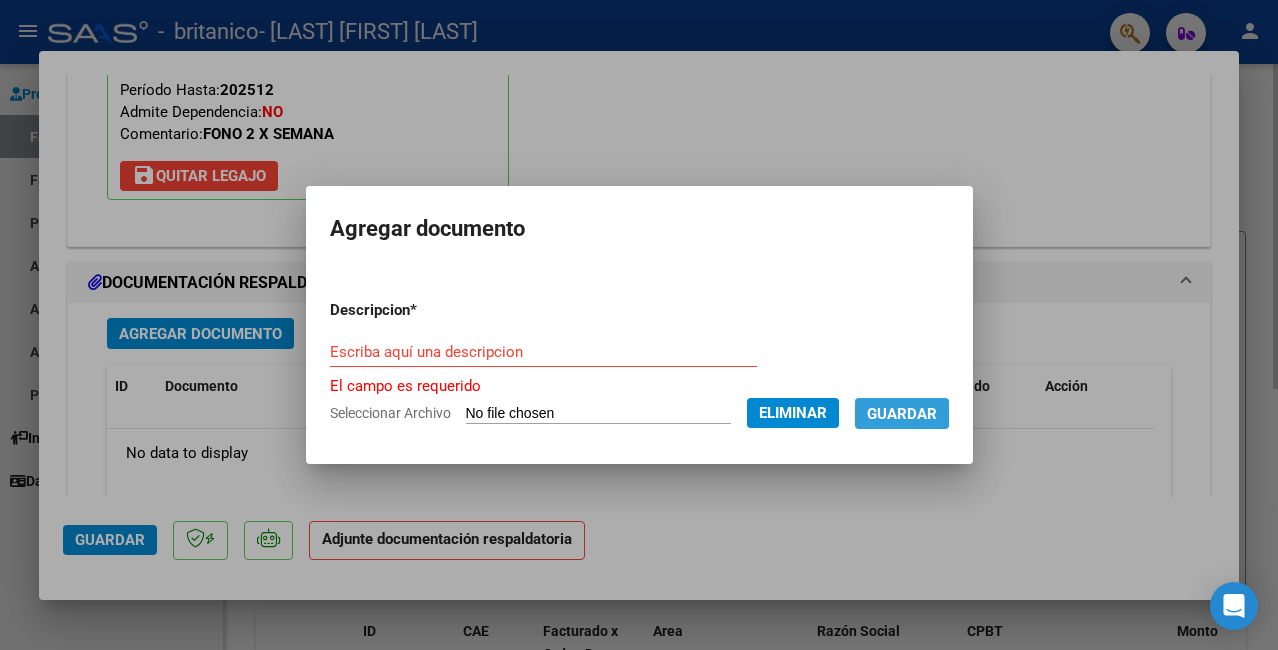 click on "Guardar" at bounding box center [902, 414] 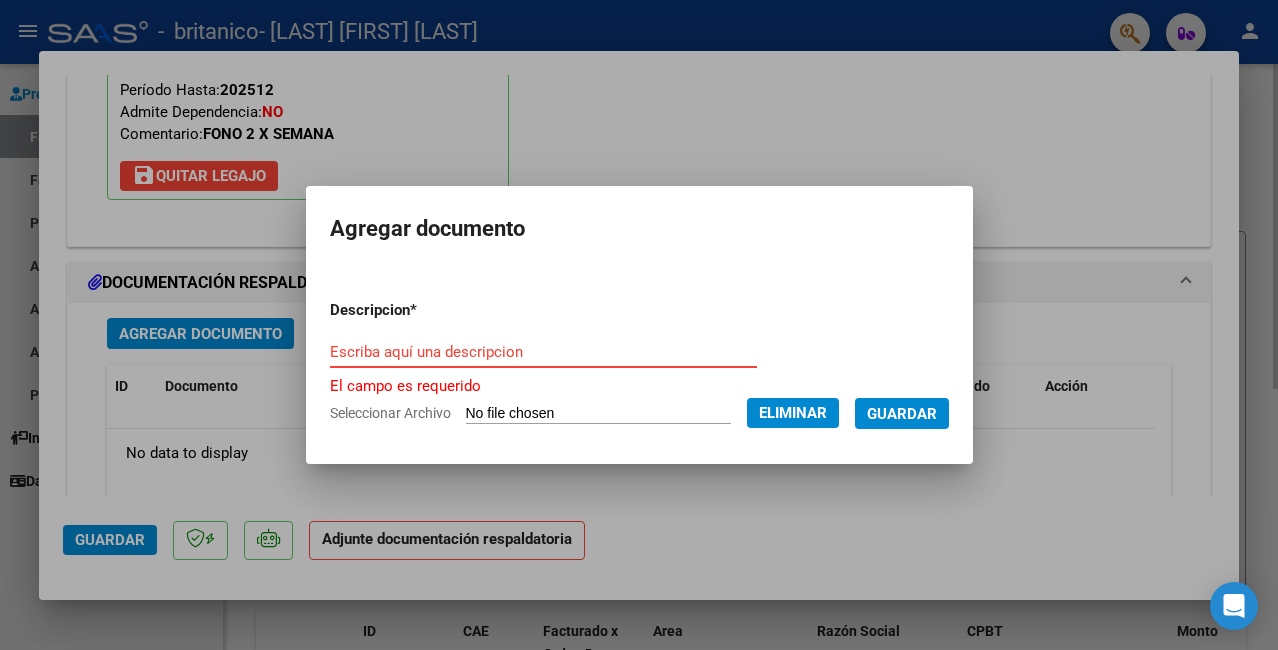 click on "Escriba aquí una descripcion" at bounding box center [543, 352] 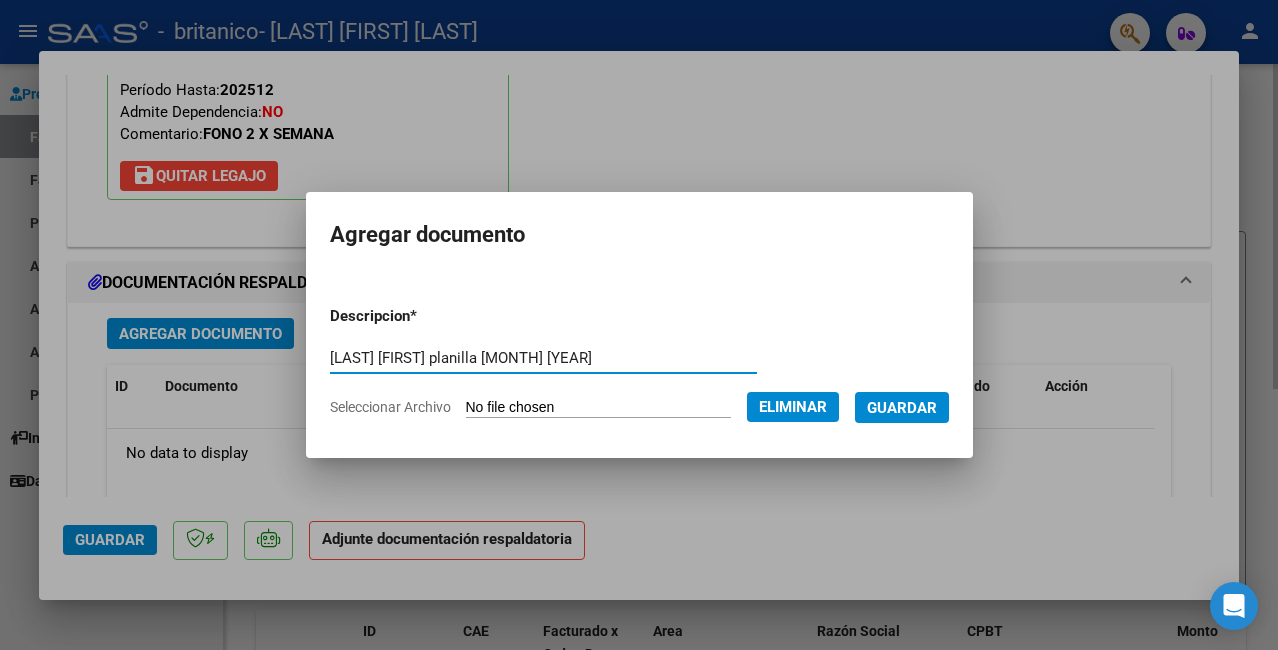 click on "[LAST] [FIRST] planilla [MONTH] [YEAR]" at bounding box center (543, 358) 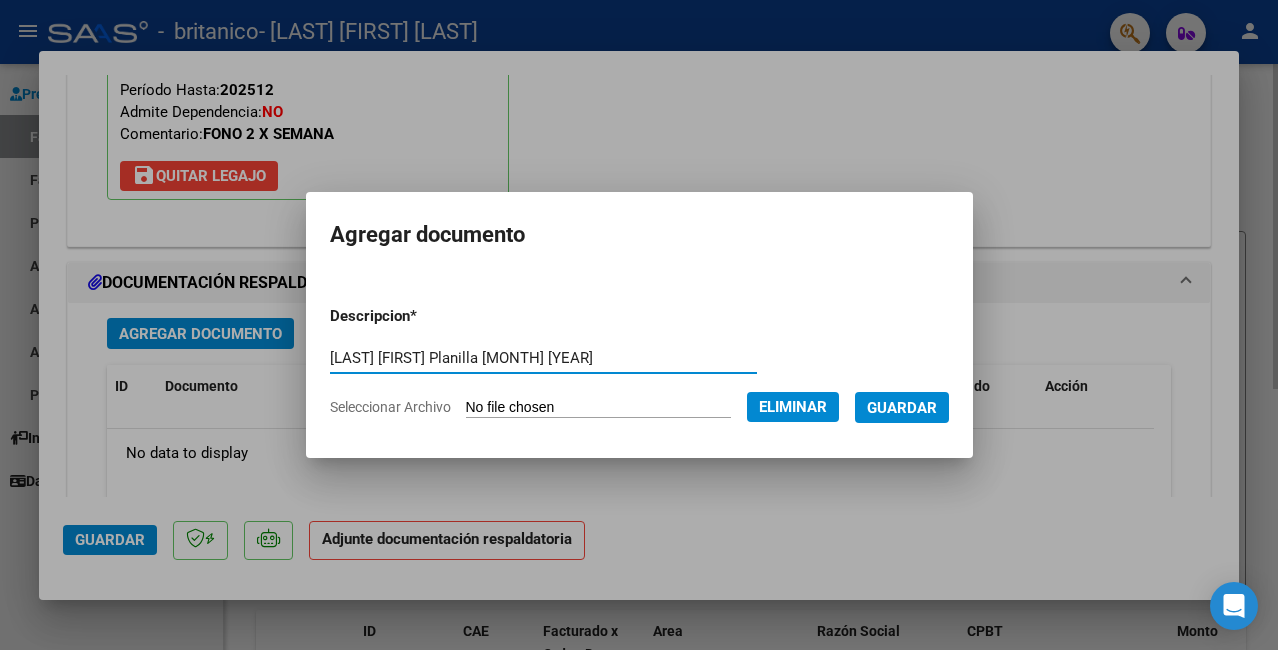 type on "[LAST] [FIRST] Planilla [MONTH] [YEAR]" 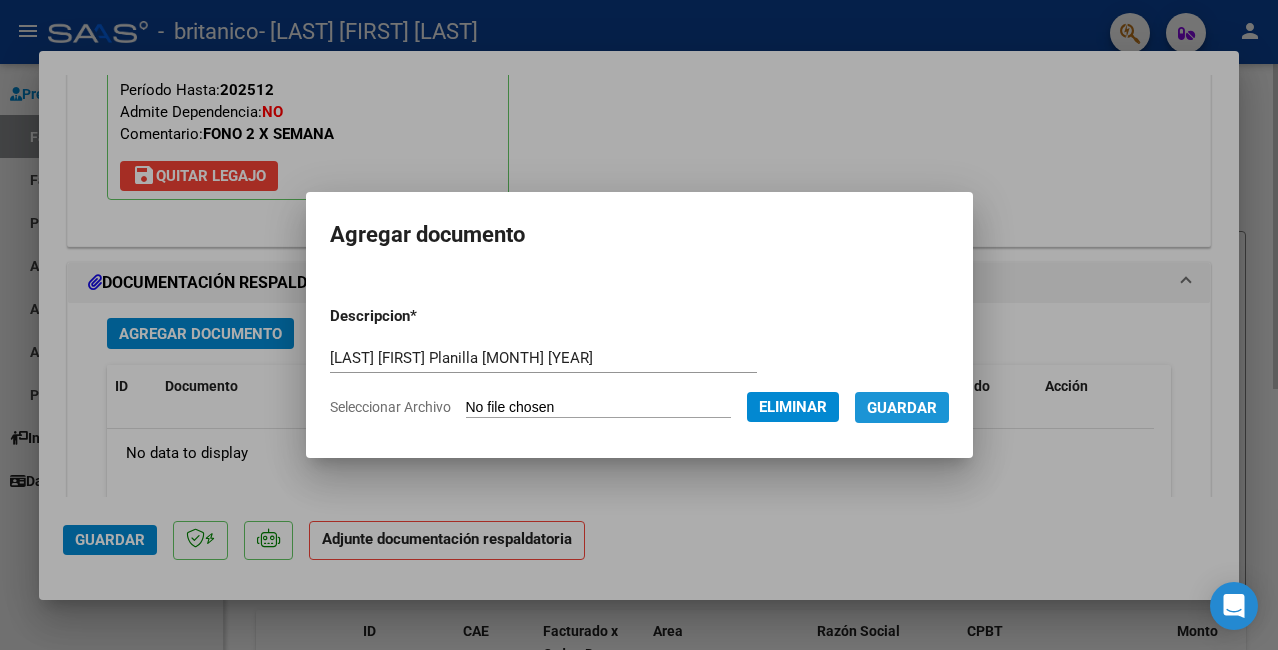 click on "Guardar" at bounding box center (902, 408) 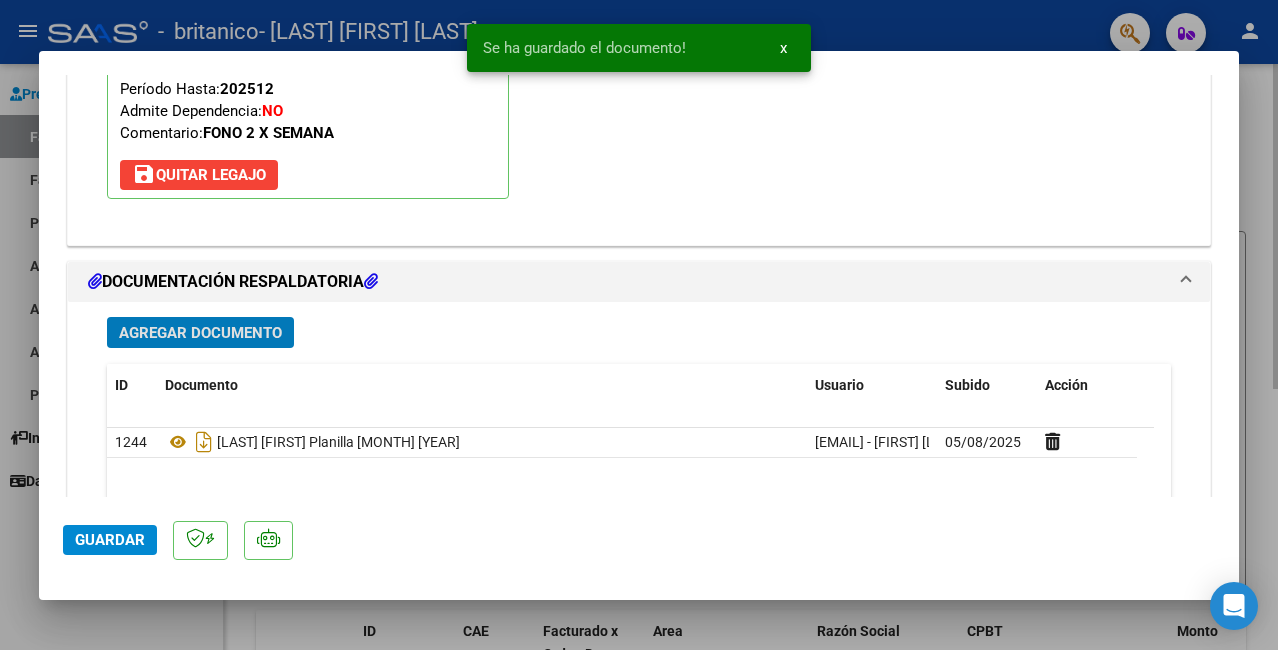 scroll, scrollTop: 1994, scrollLeft: 0, axis: vertical 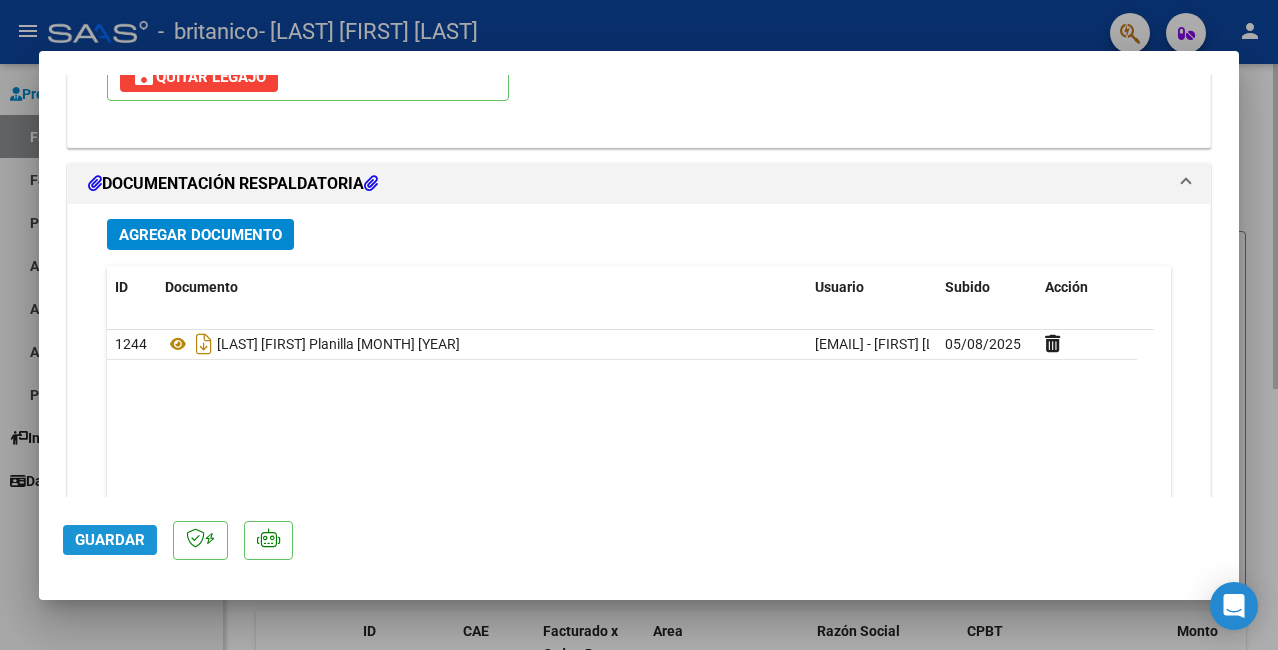 click on "Guardar" 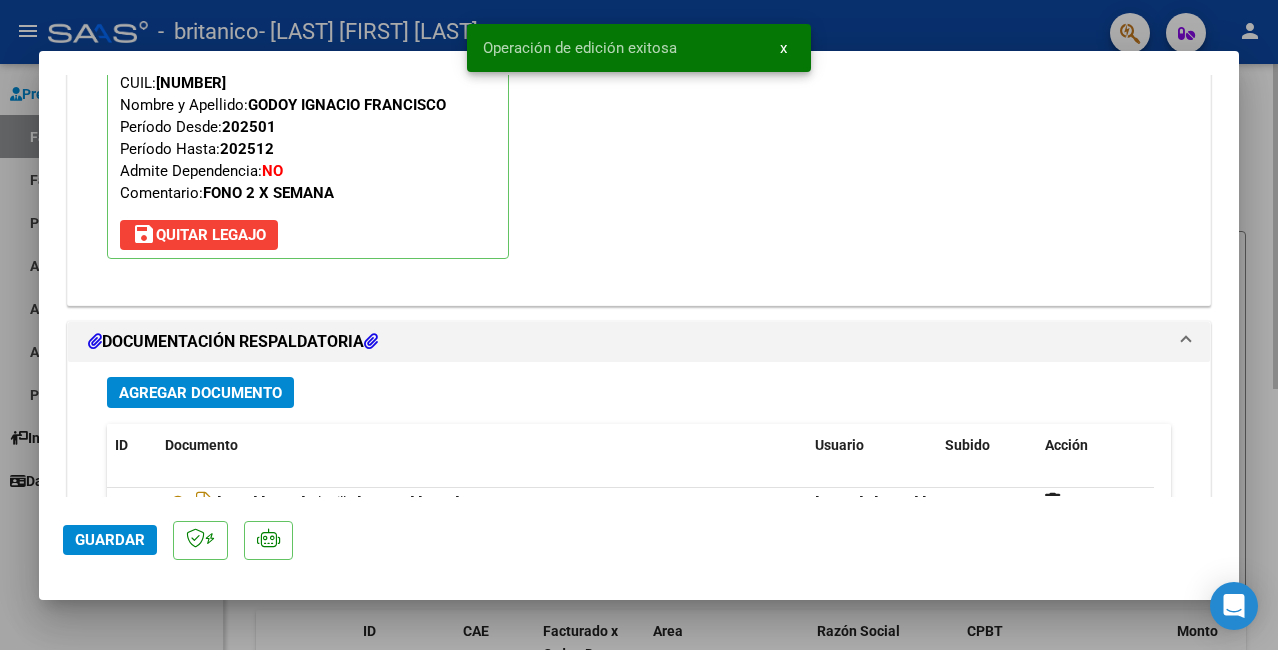 scroll, scrollTop: 1734, scrollLeft: 0, axis: vertical 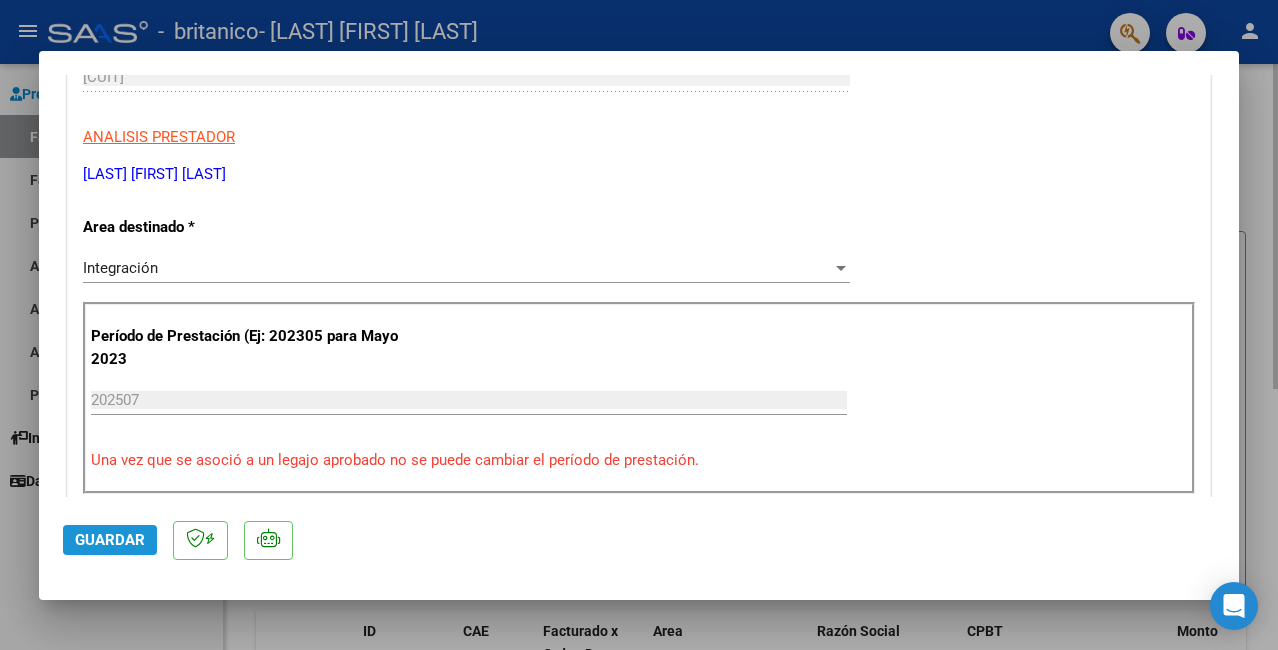 click on "Guardar" 